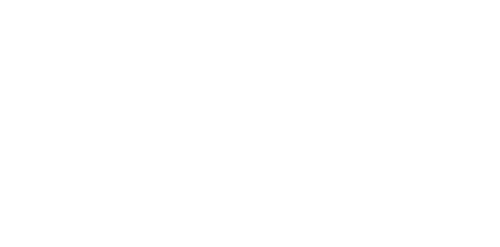 scroll, scrollTop: 0, scrollLeft: 0, axis: both 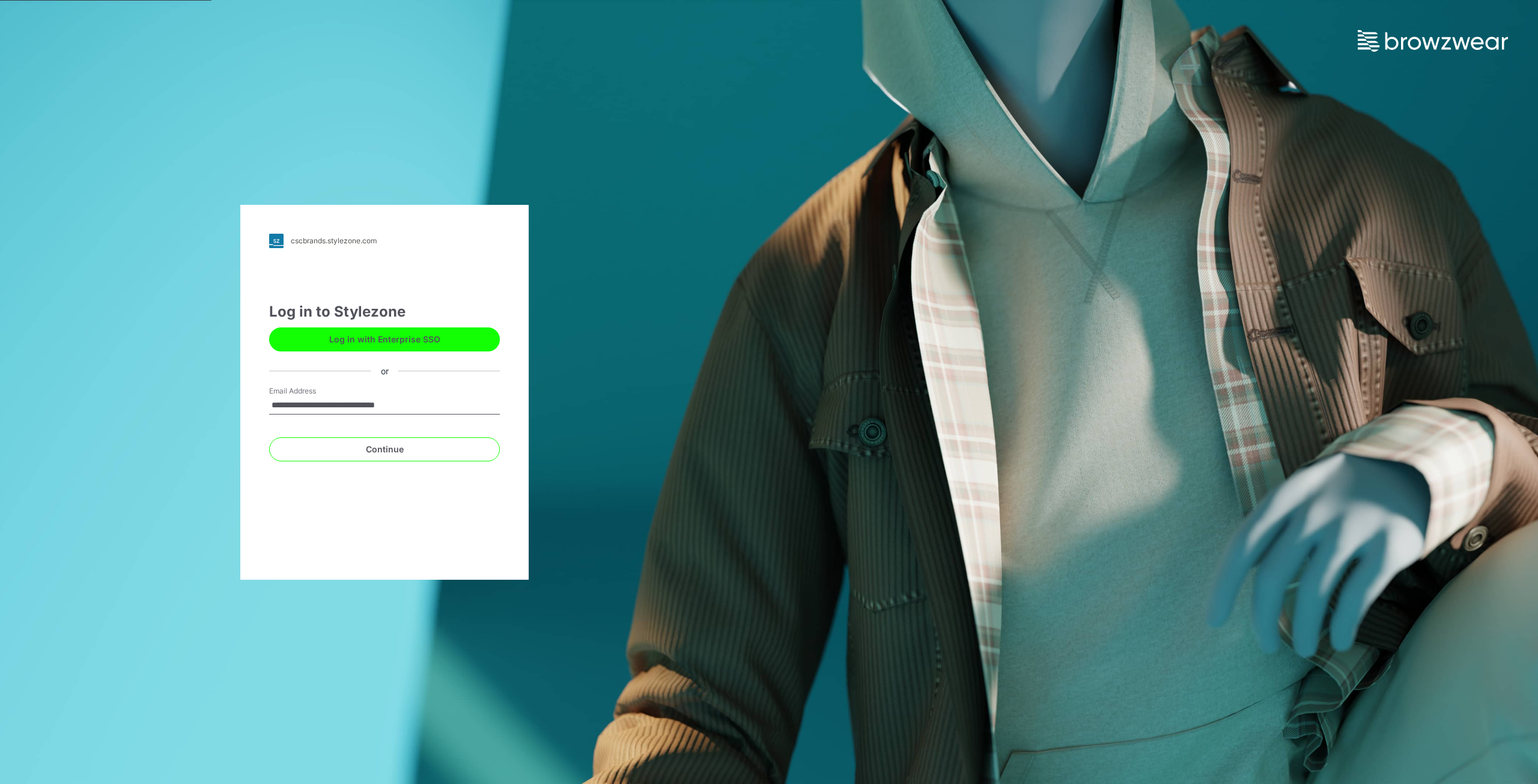 click on "**********" at bounding box center (384, 381) 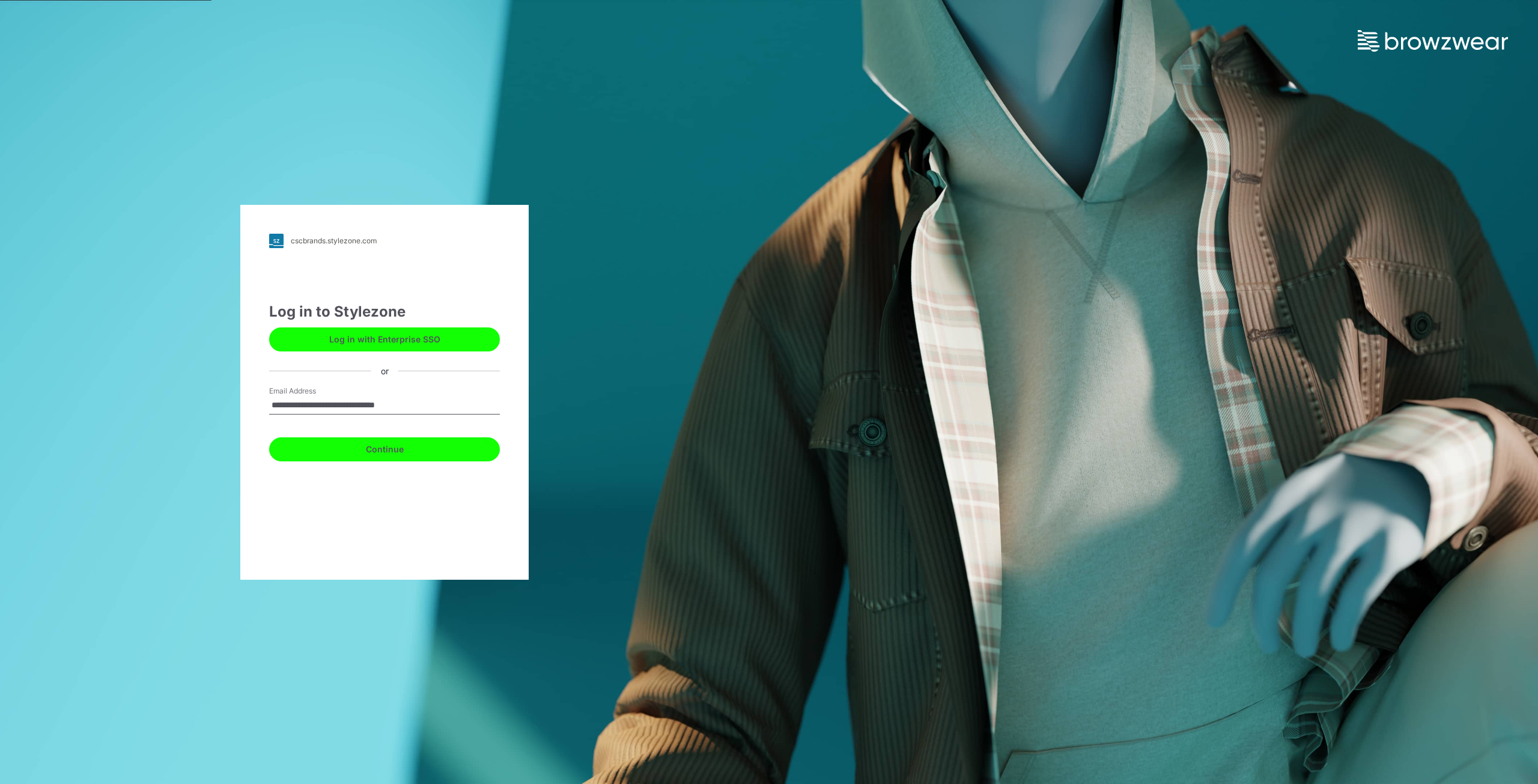 click on "Continue" at bounding box center (384, 449) 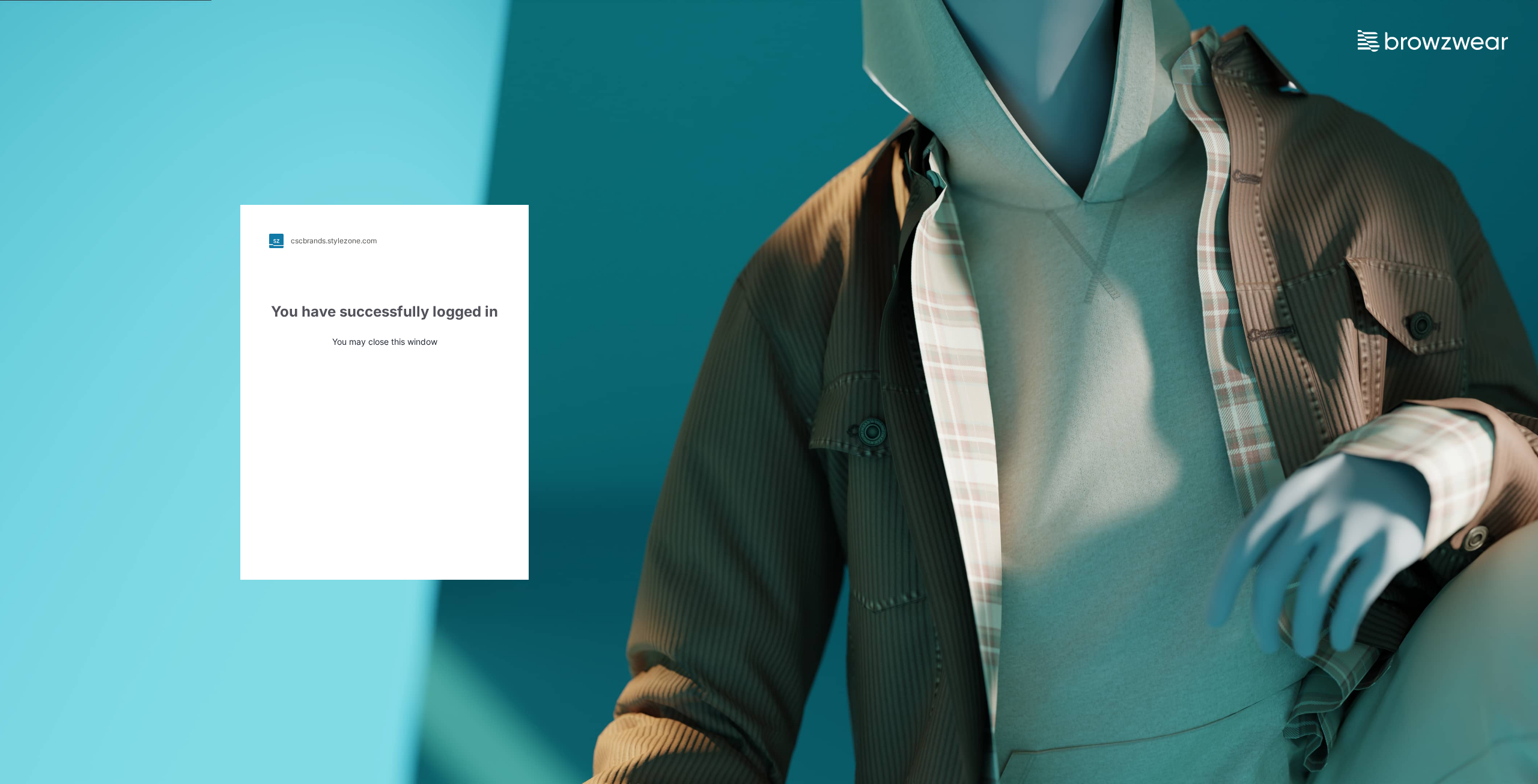 scroll, scrollTop: 0, scrollLeft: 0, axis: both 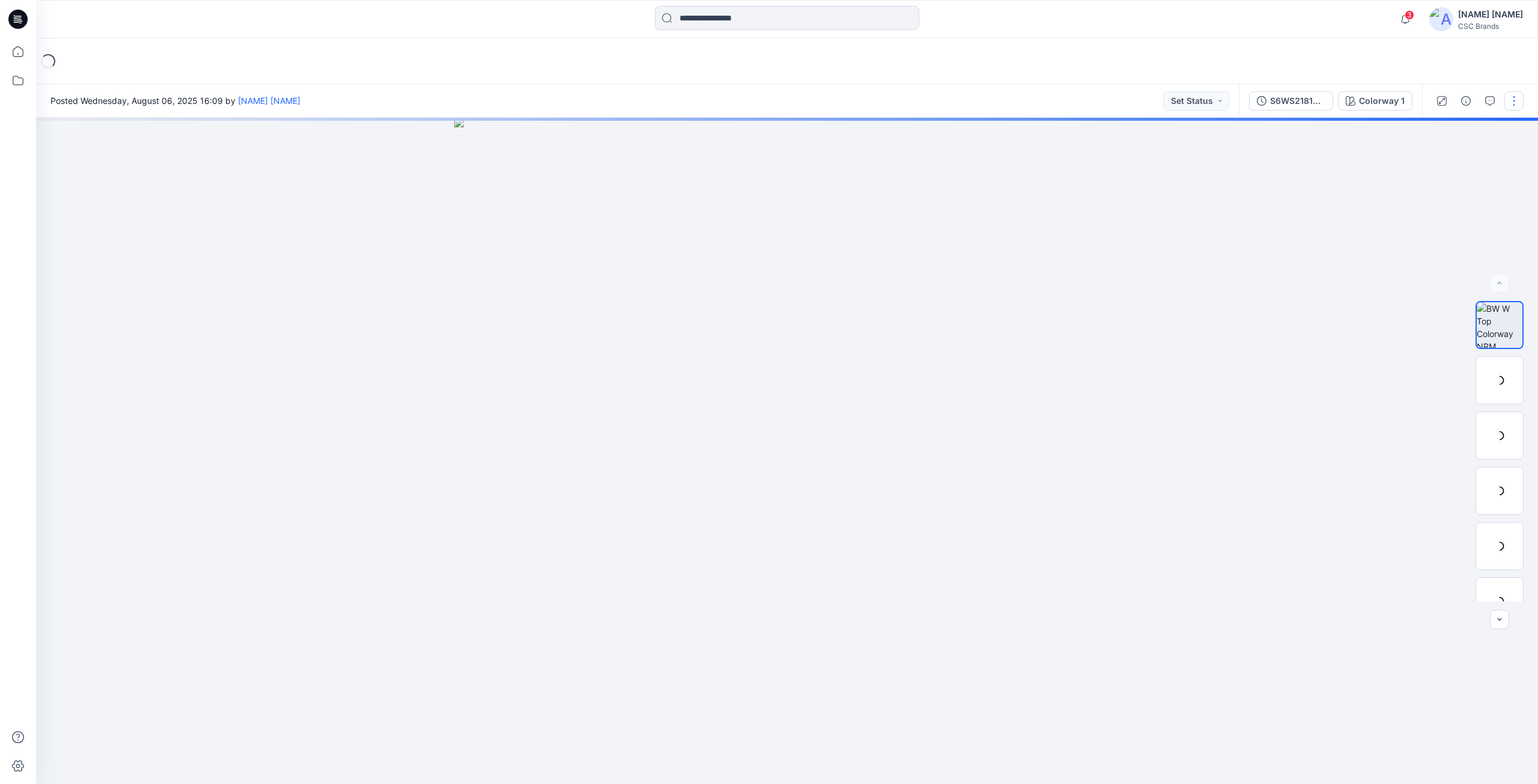 click at bounding box center [1514, 101] 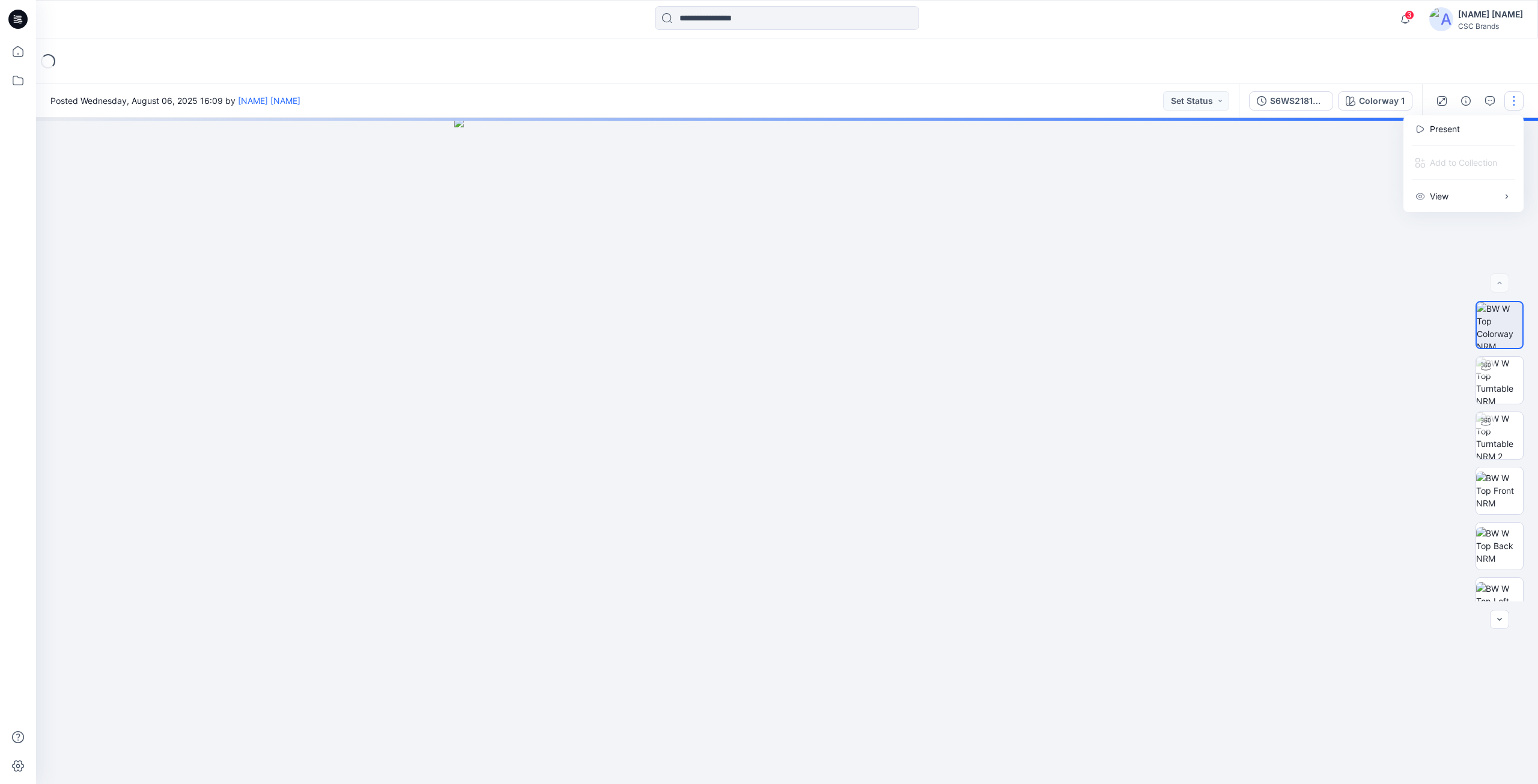 click at bounding box center (787, 451) 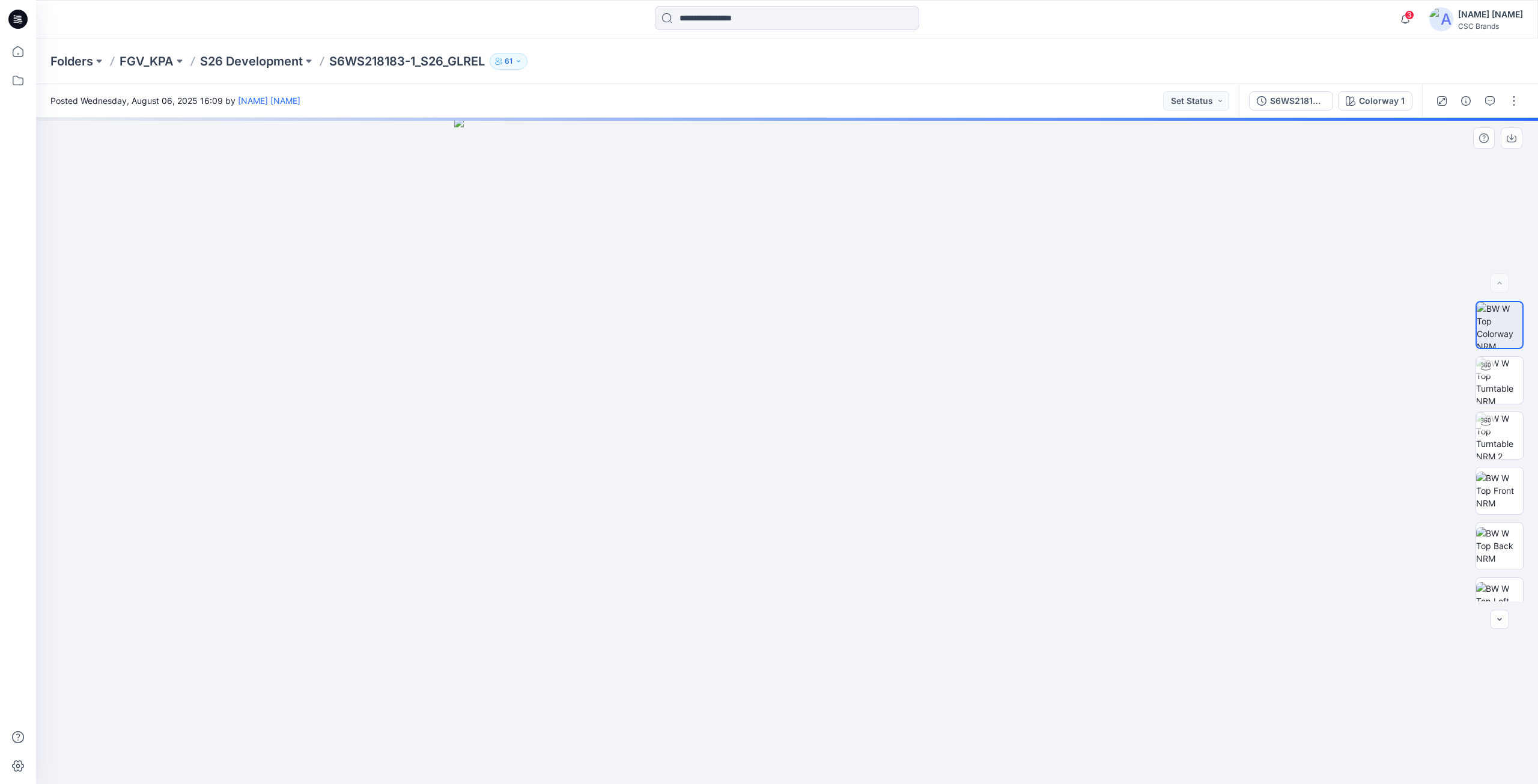 drag, startPoint x: 652, startPoint y: 309, endPoint x: 608, endPoint y: 322, distance: 45.880279 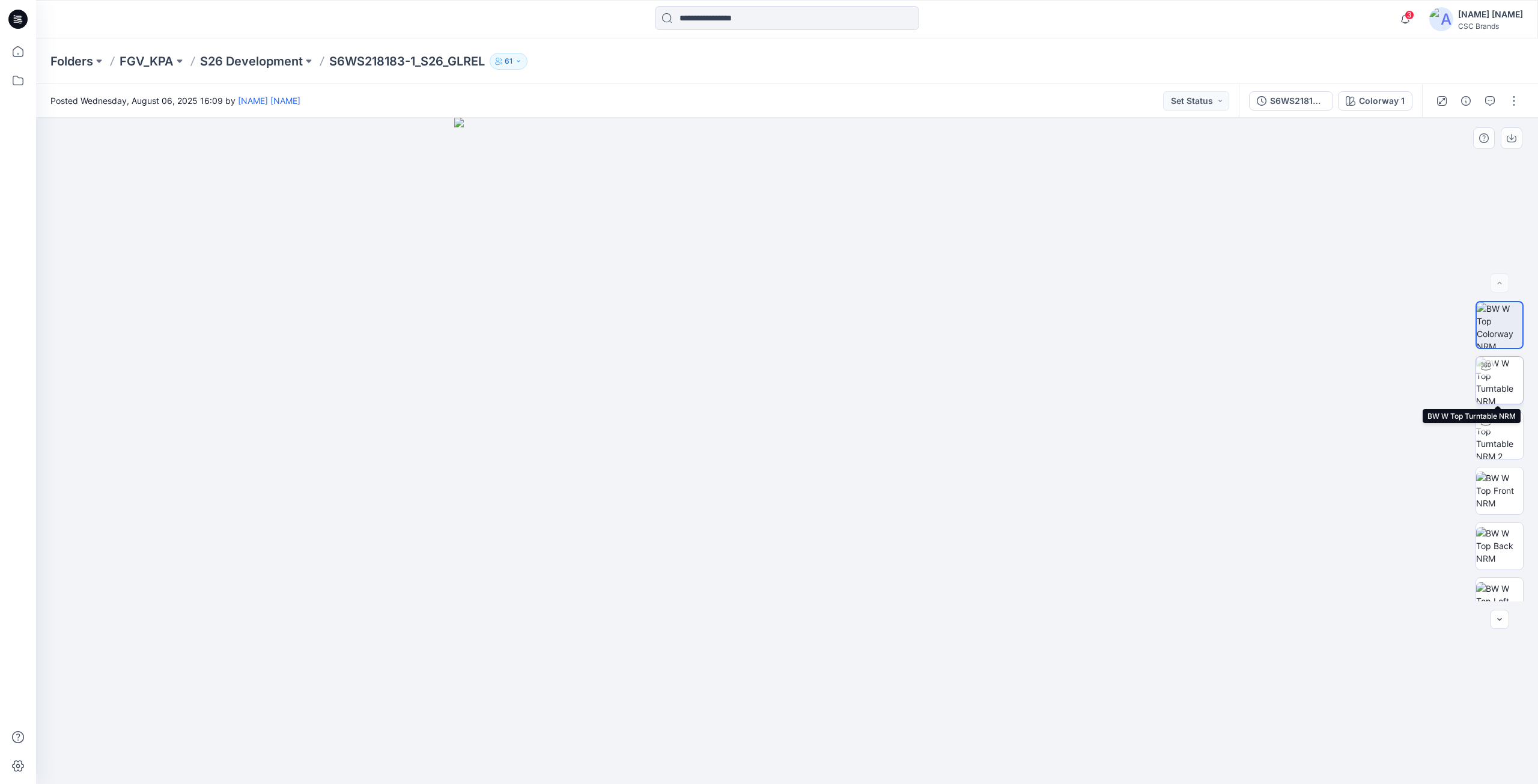 click at bounding box center [1500, 380] 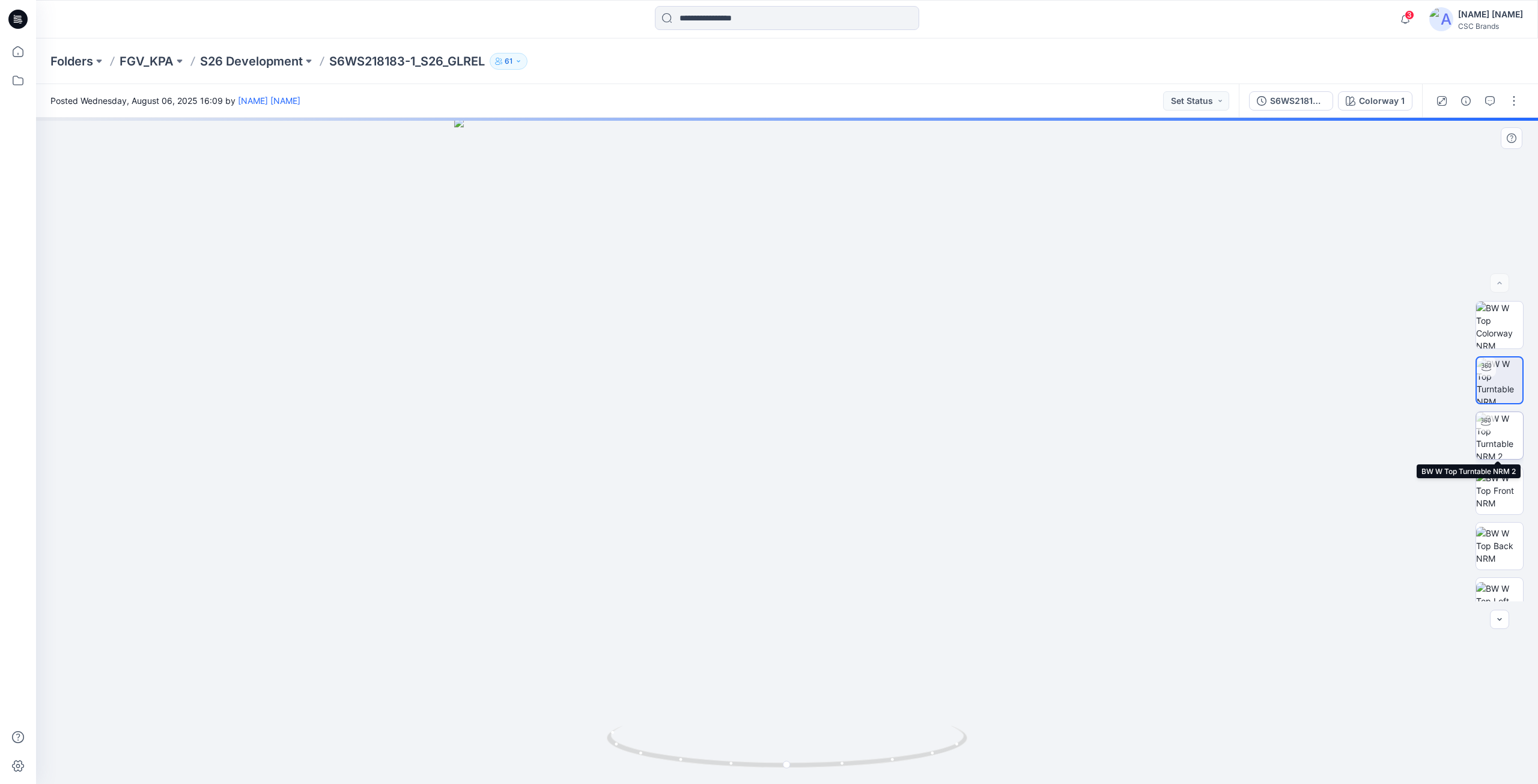 click at bounding box center [1500, 436] 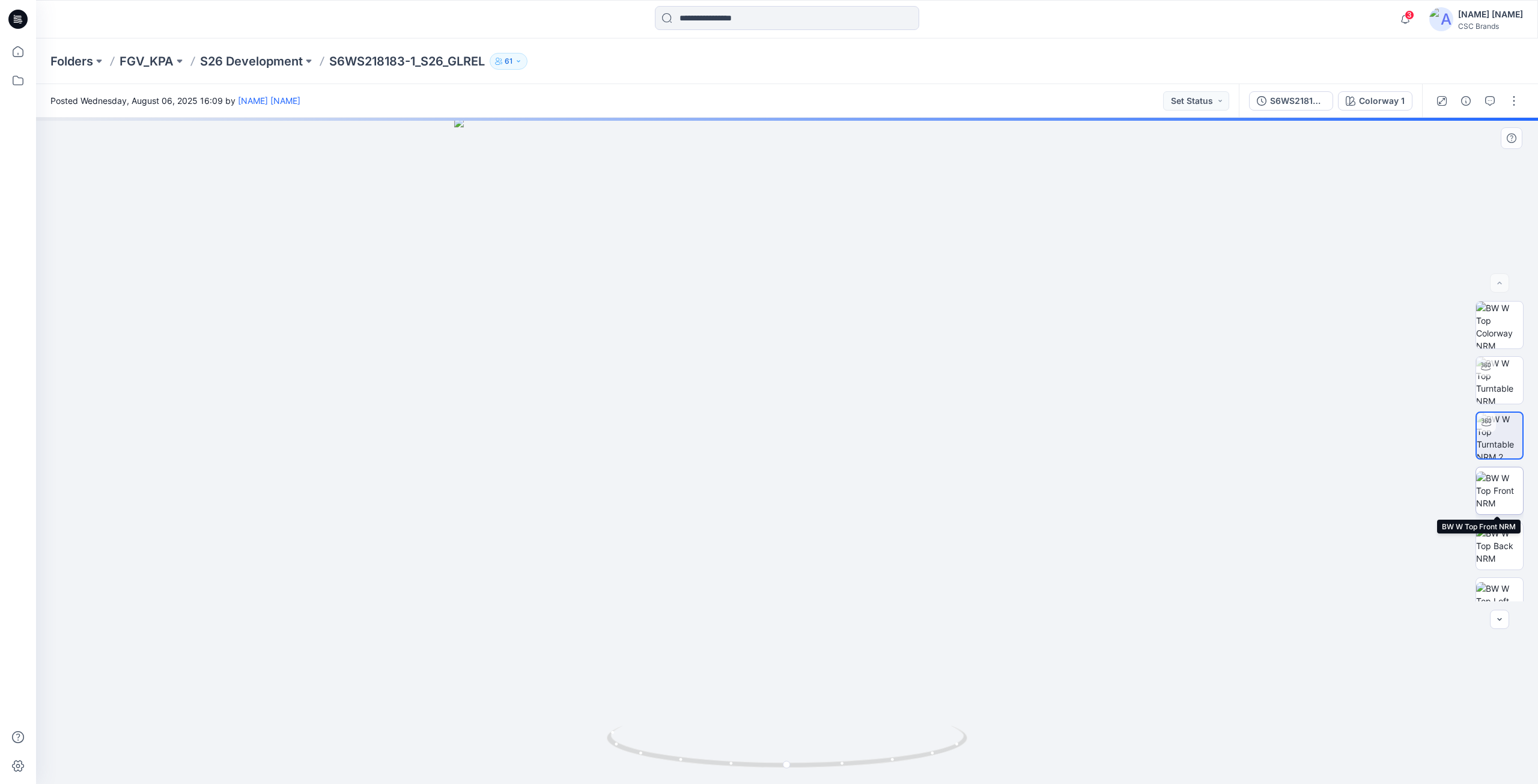 click at bounding box center (1500, 490) 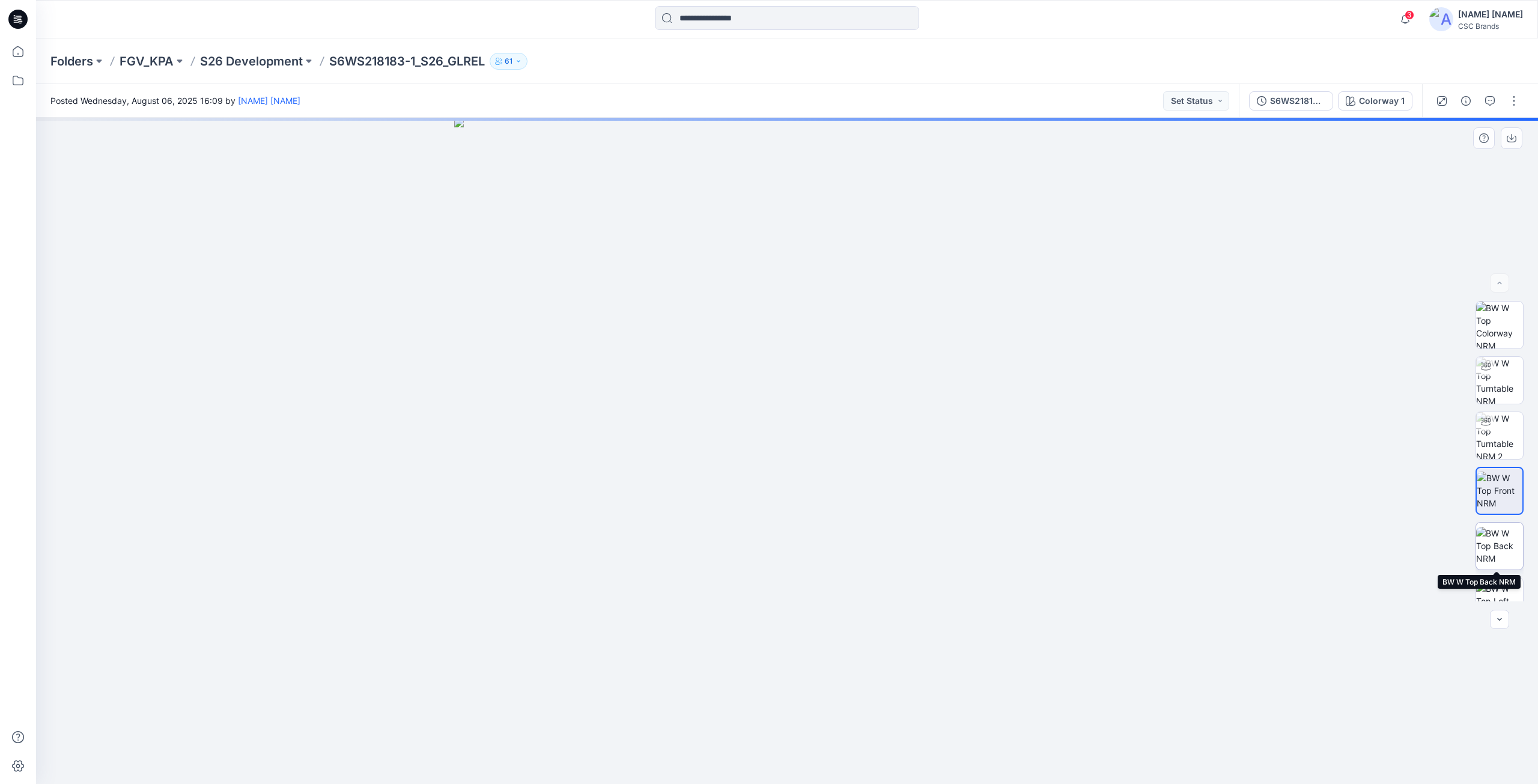 click at bounding box center (1500, 545) 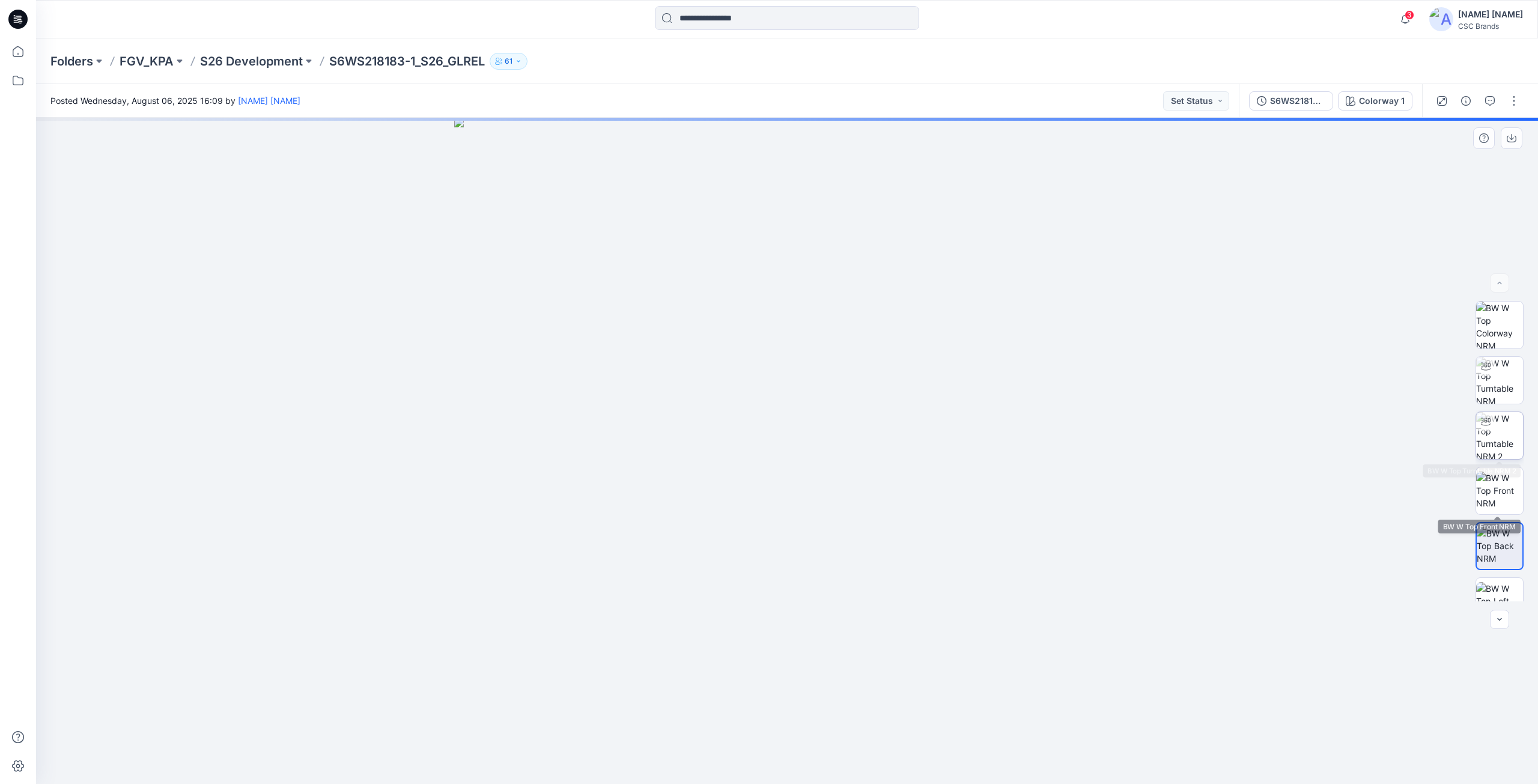 click at bounding box center (1500, 436) 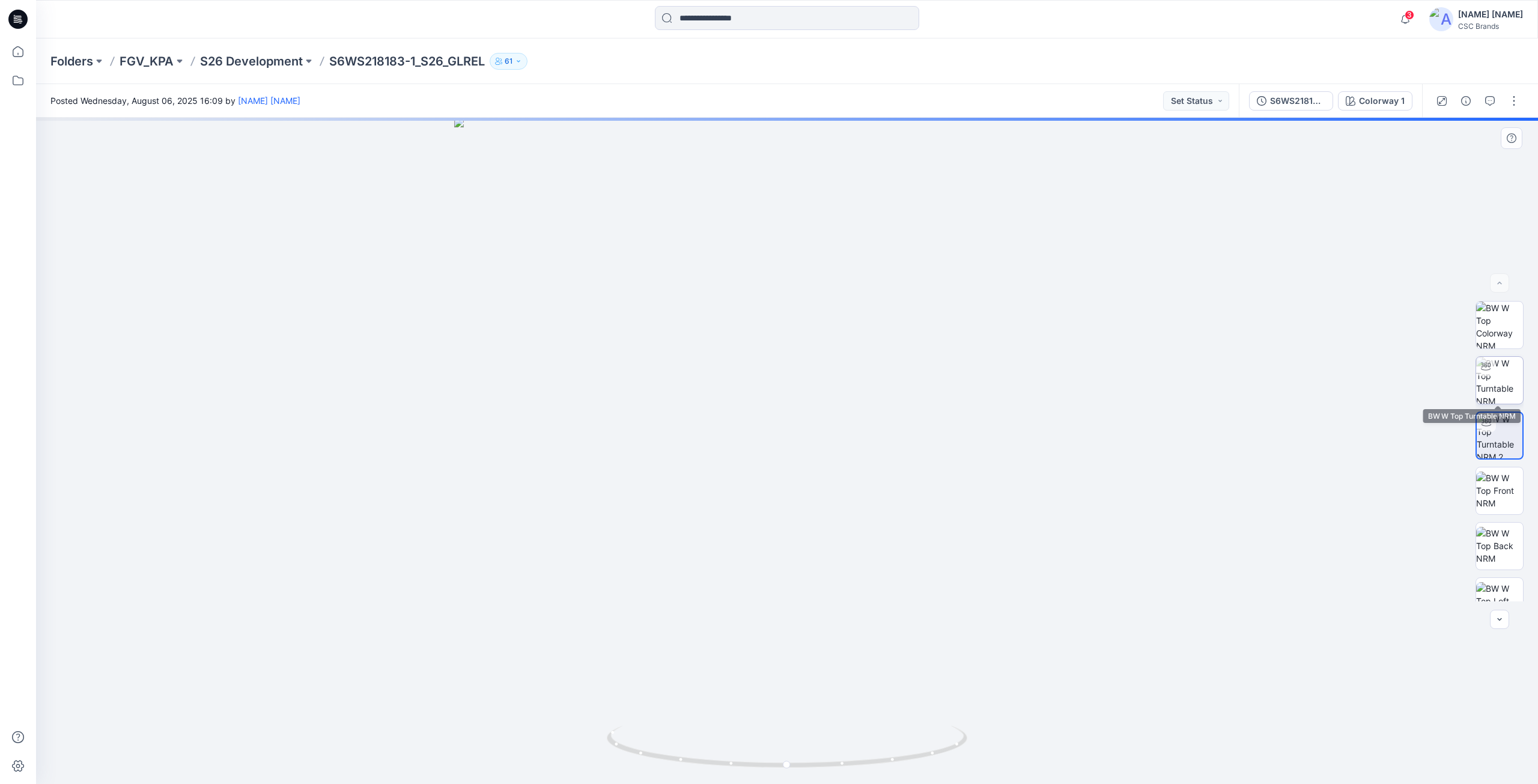 click at bounding box center [1500, 380] 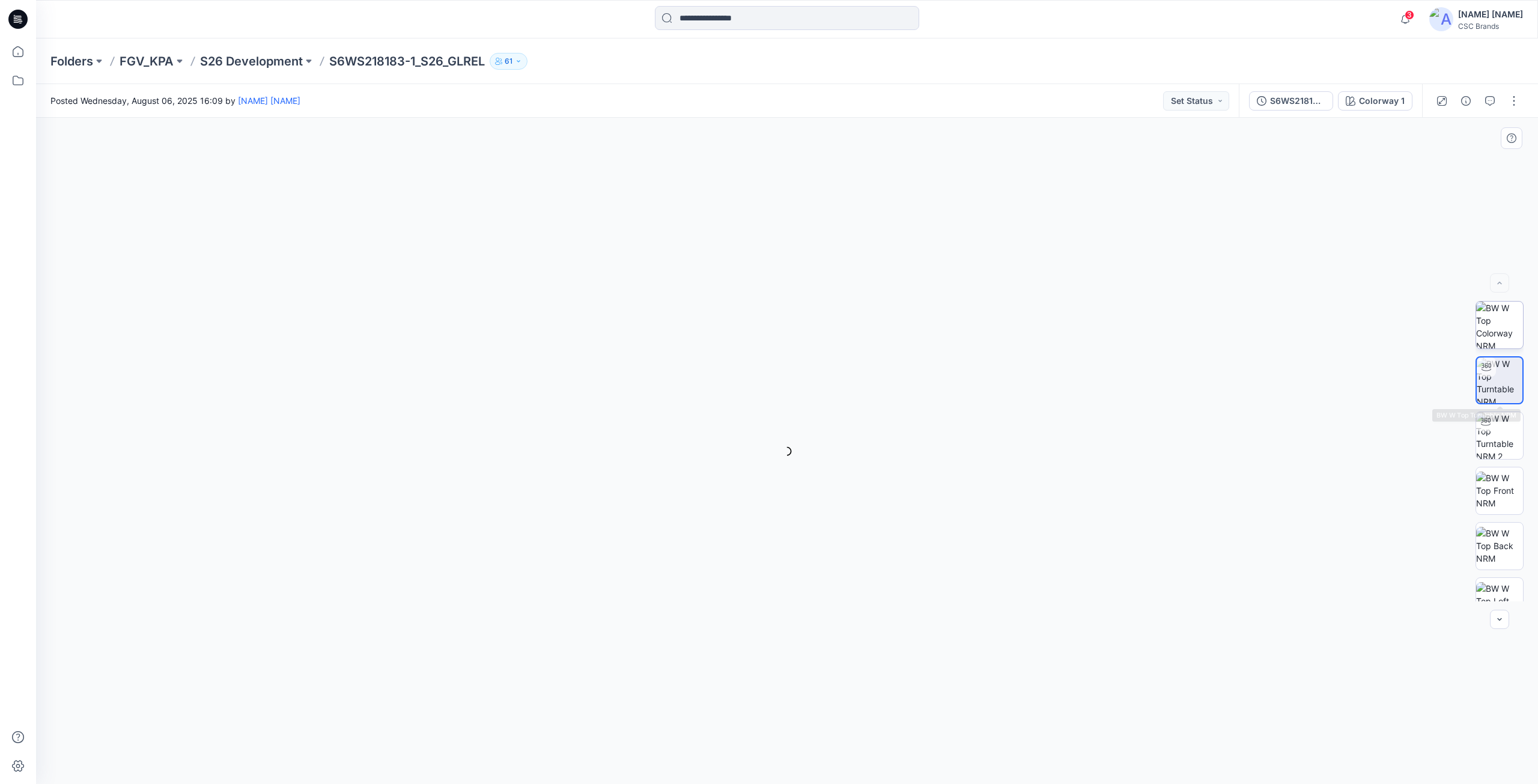 click at bounding box center (1500, 325) 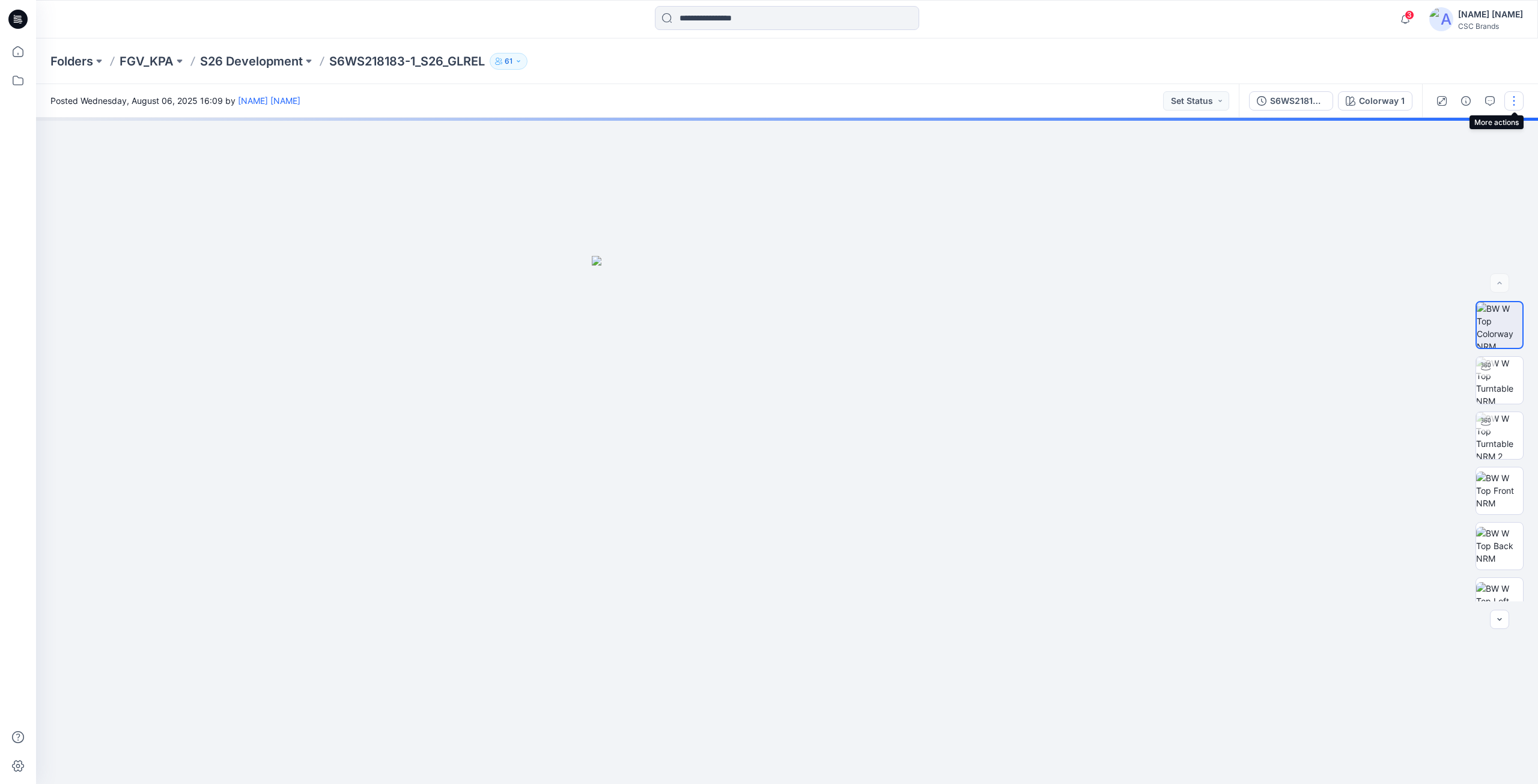 click at bounding box center [1514, 101] 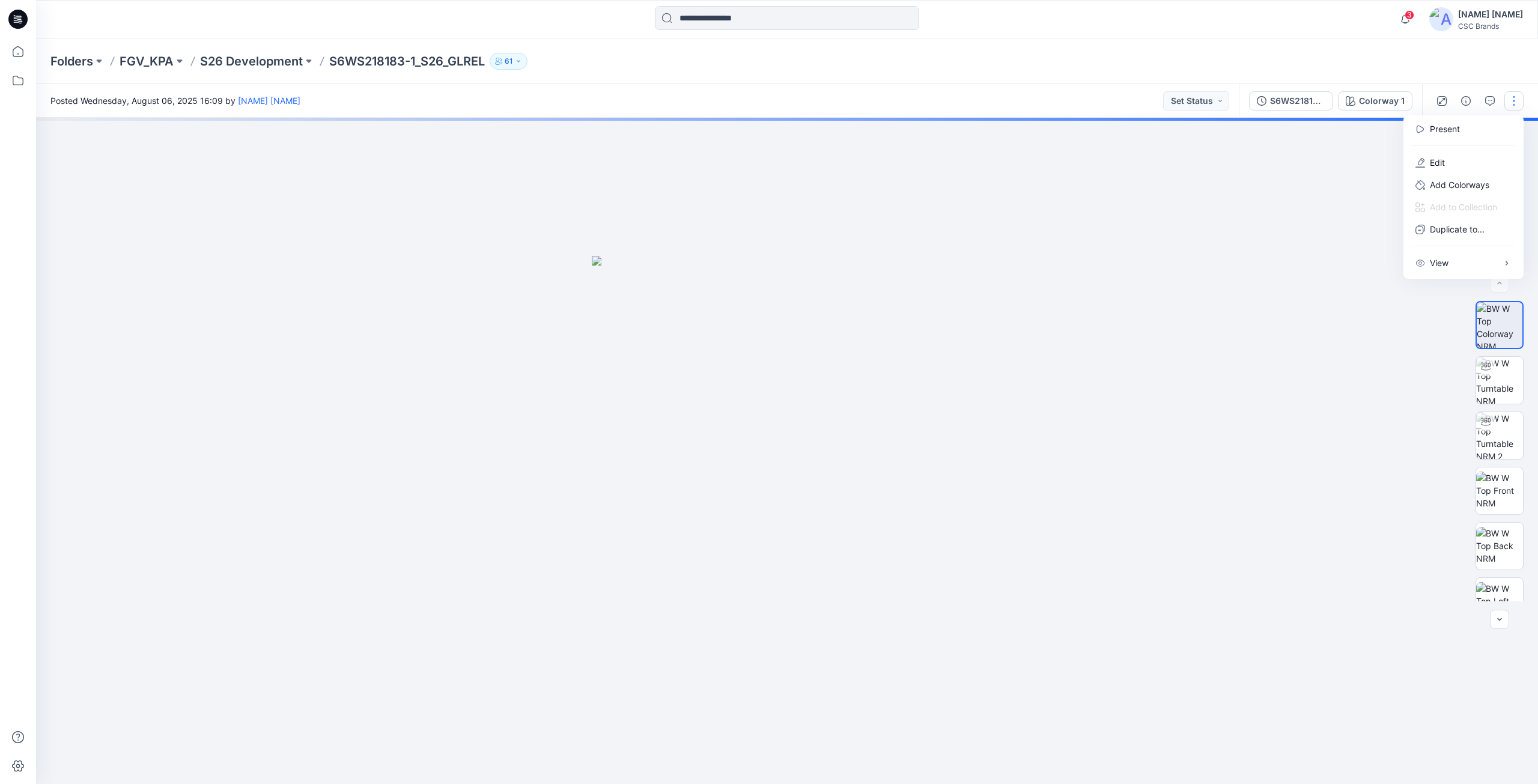 drag, startPoint x: 519, startPoint y: 468, endPoint x: 476, endPoint y: 471, distance: 43.10452 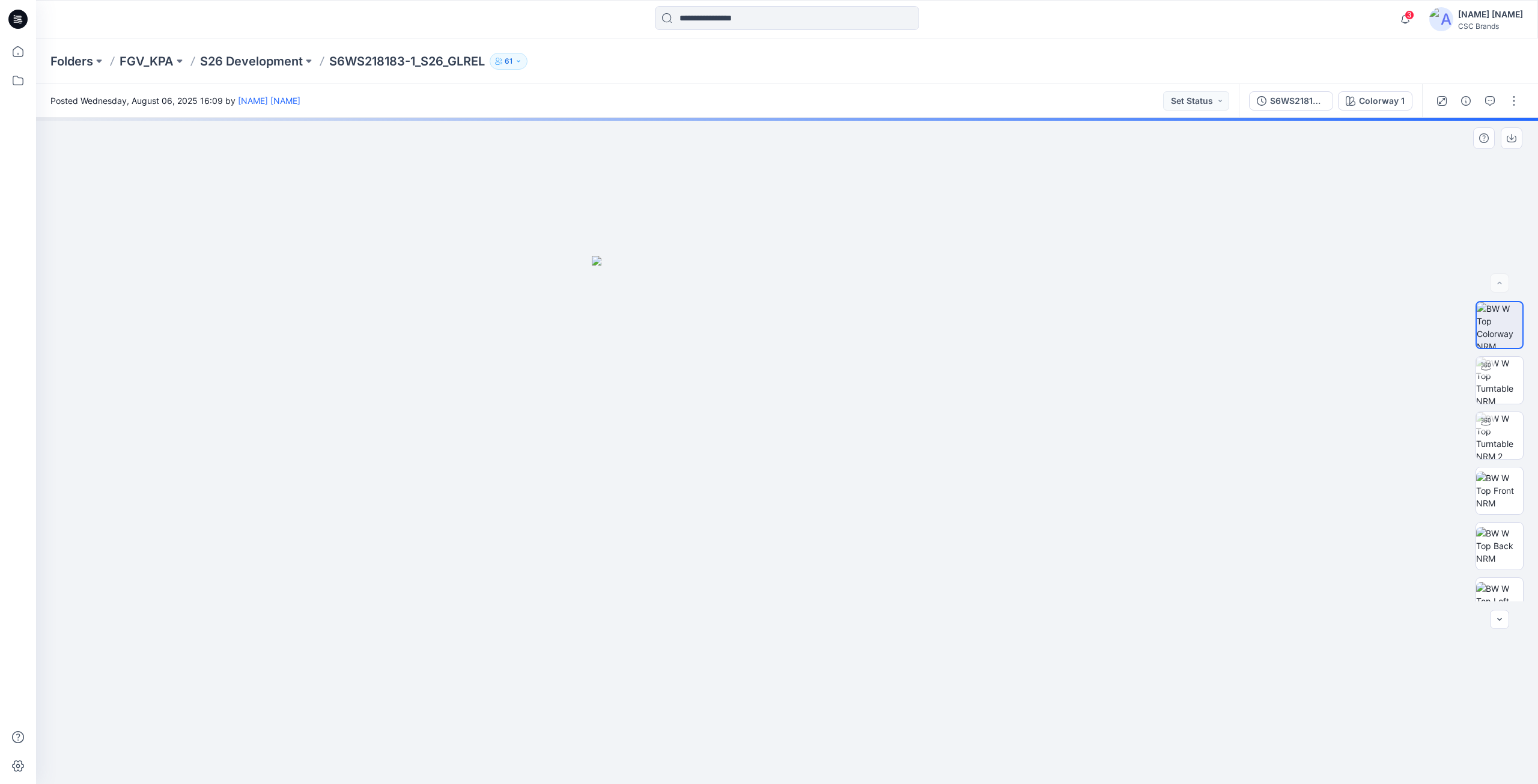 drag, startPoint x: 695, startPoint y: 558, endPoint x: 635, endPoint y: 568, distance: 60.82763 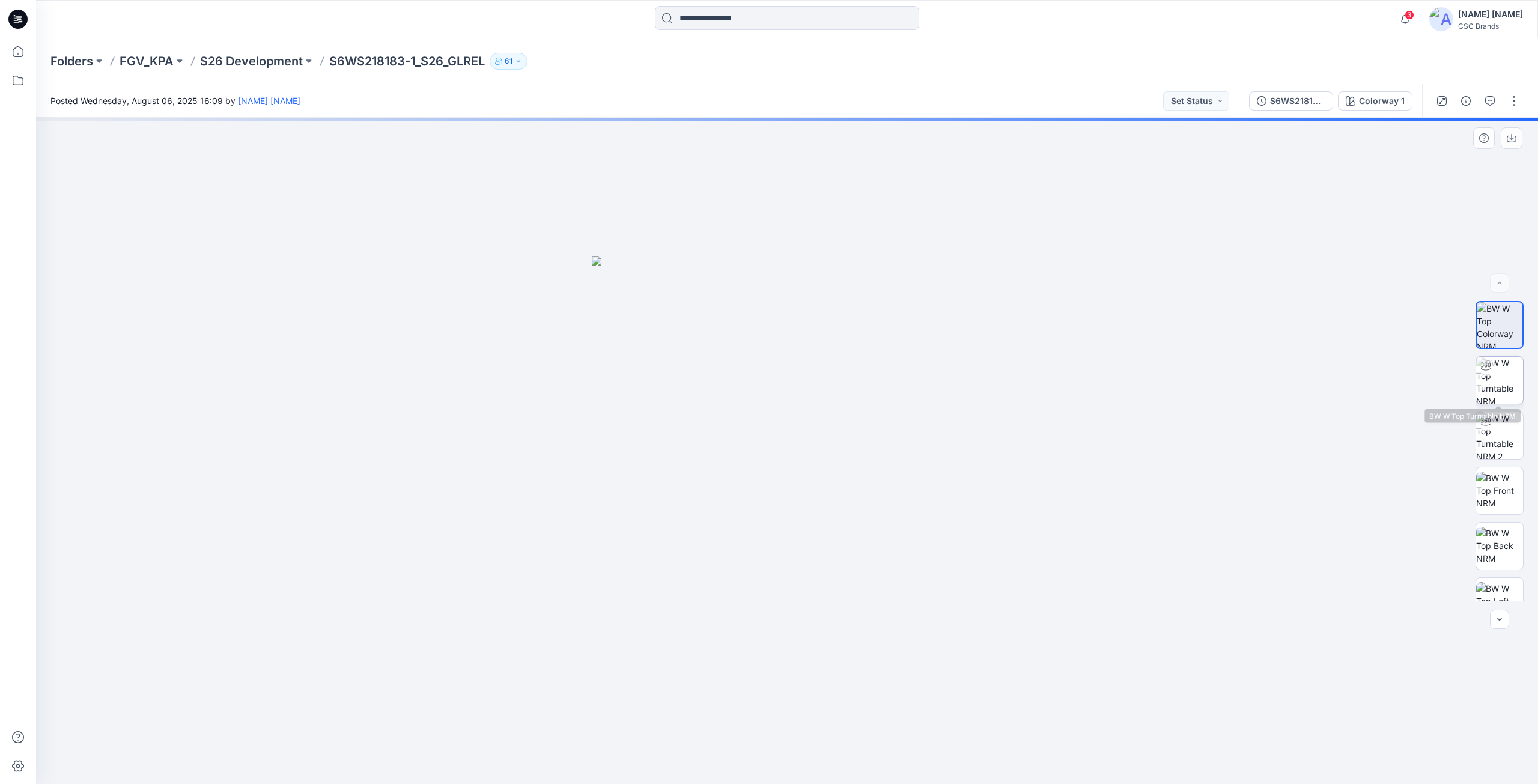 click at bounding box center (1500, 380) 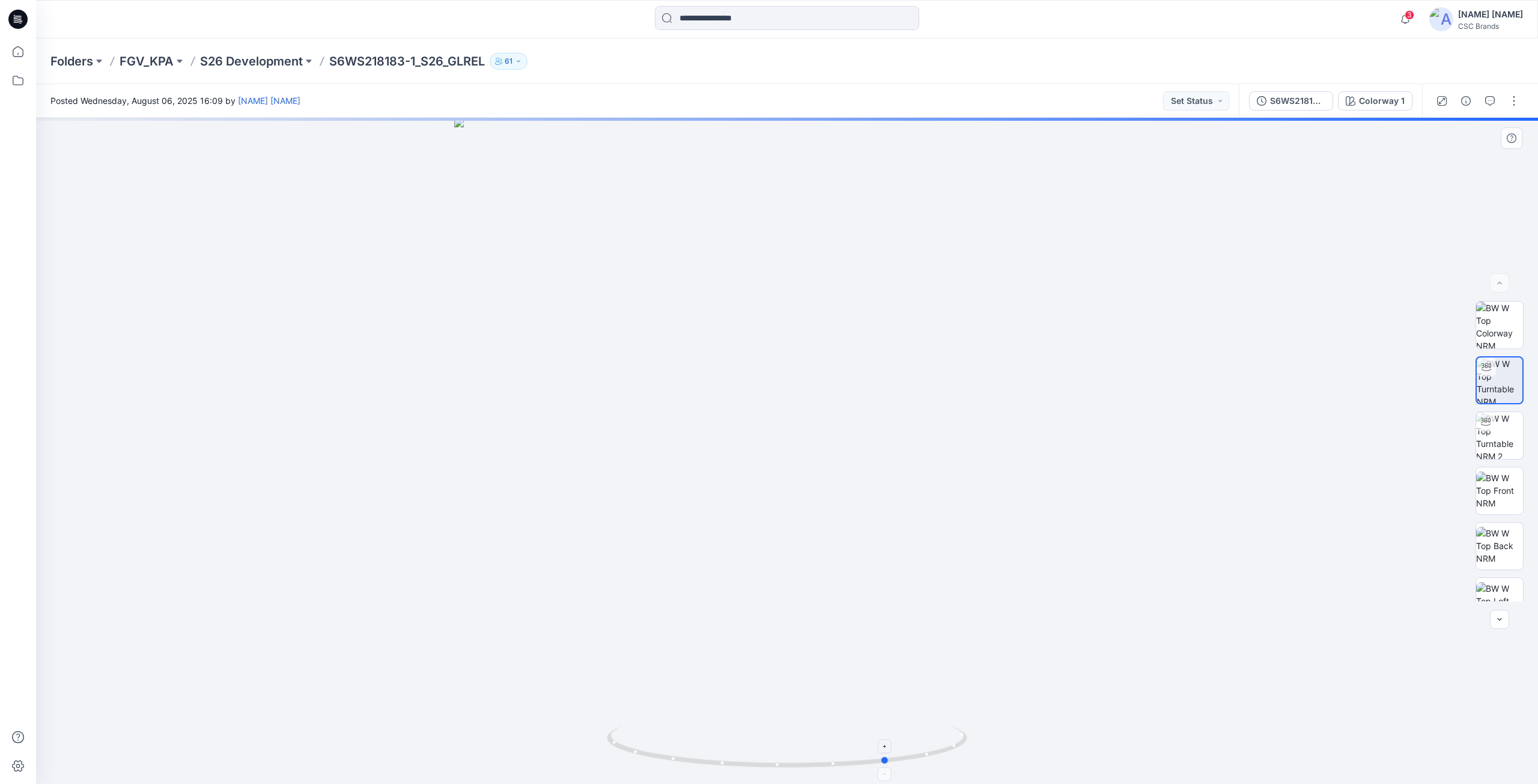 drag, startPoint x: 932, startPoint y: 756, endPoint x: 673, endPoint y: 751, distance: 259.04826 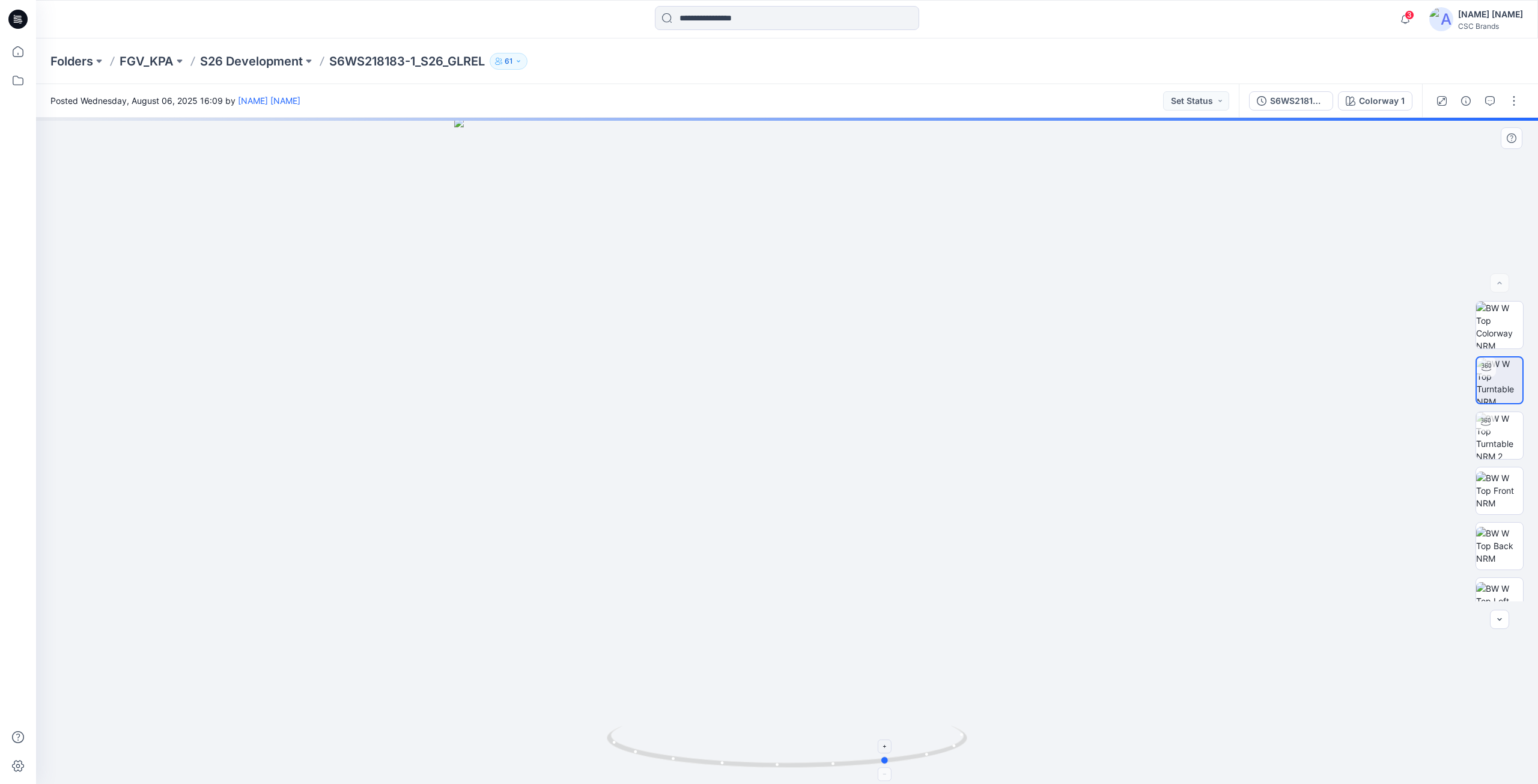 click 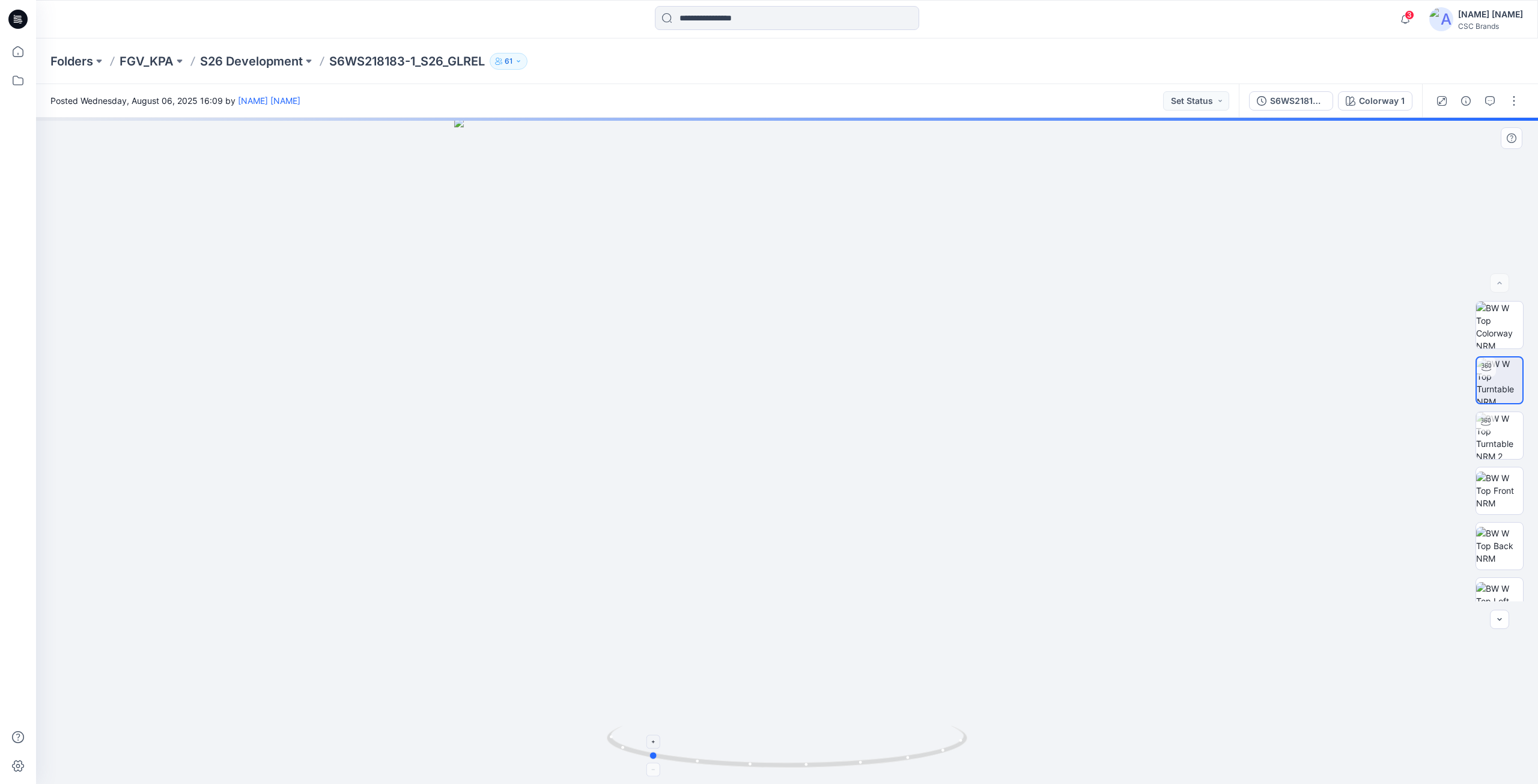 drag, startPoint x: 706, startPoint y: 766, endPoint x: 856, endPoint y: 770, distance: 150.05332 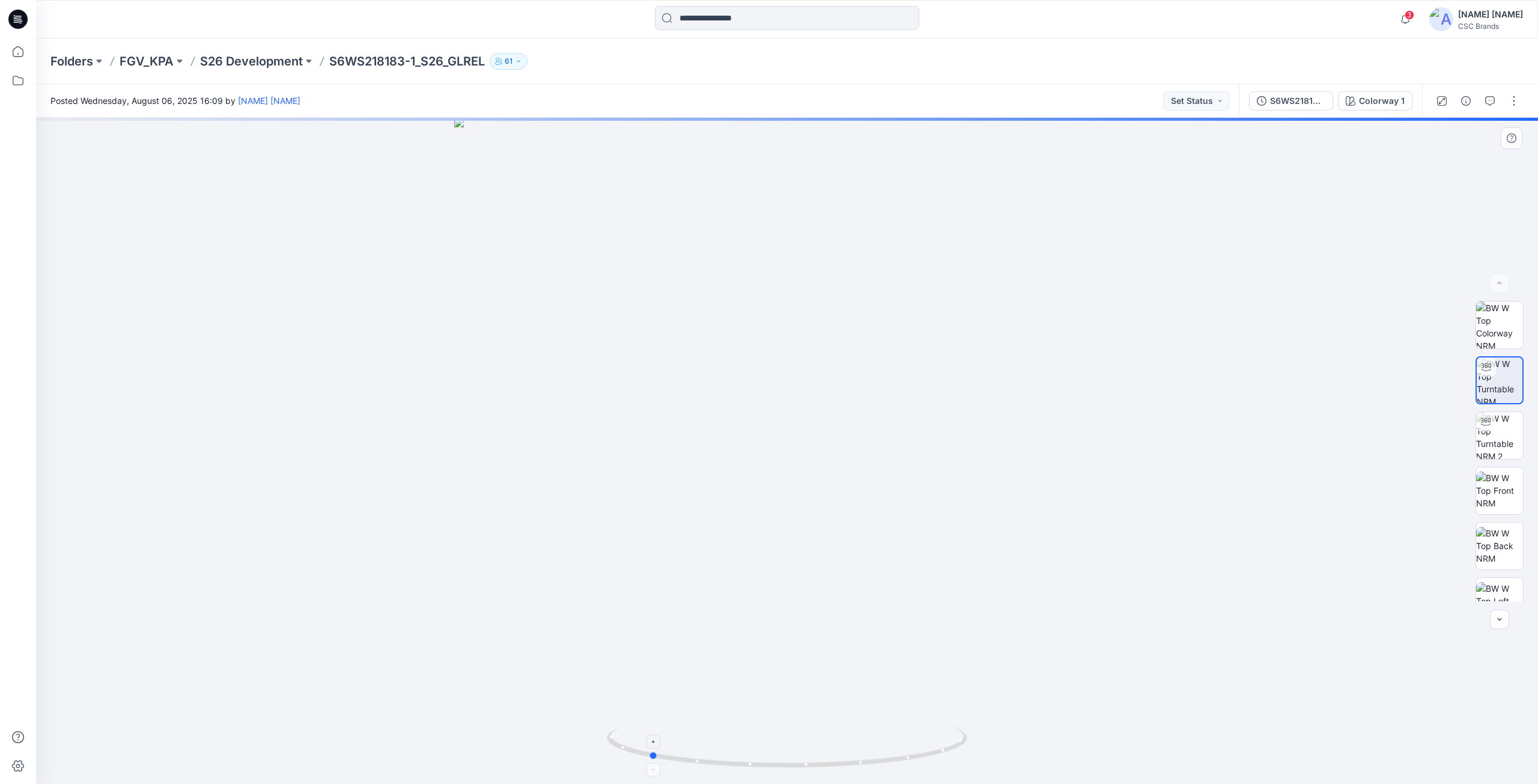 click 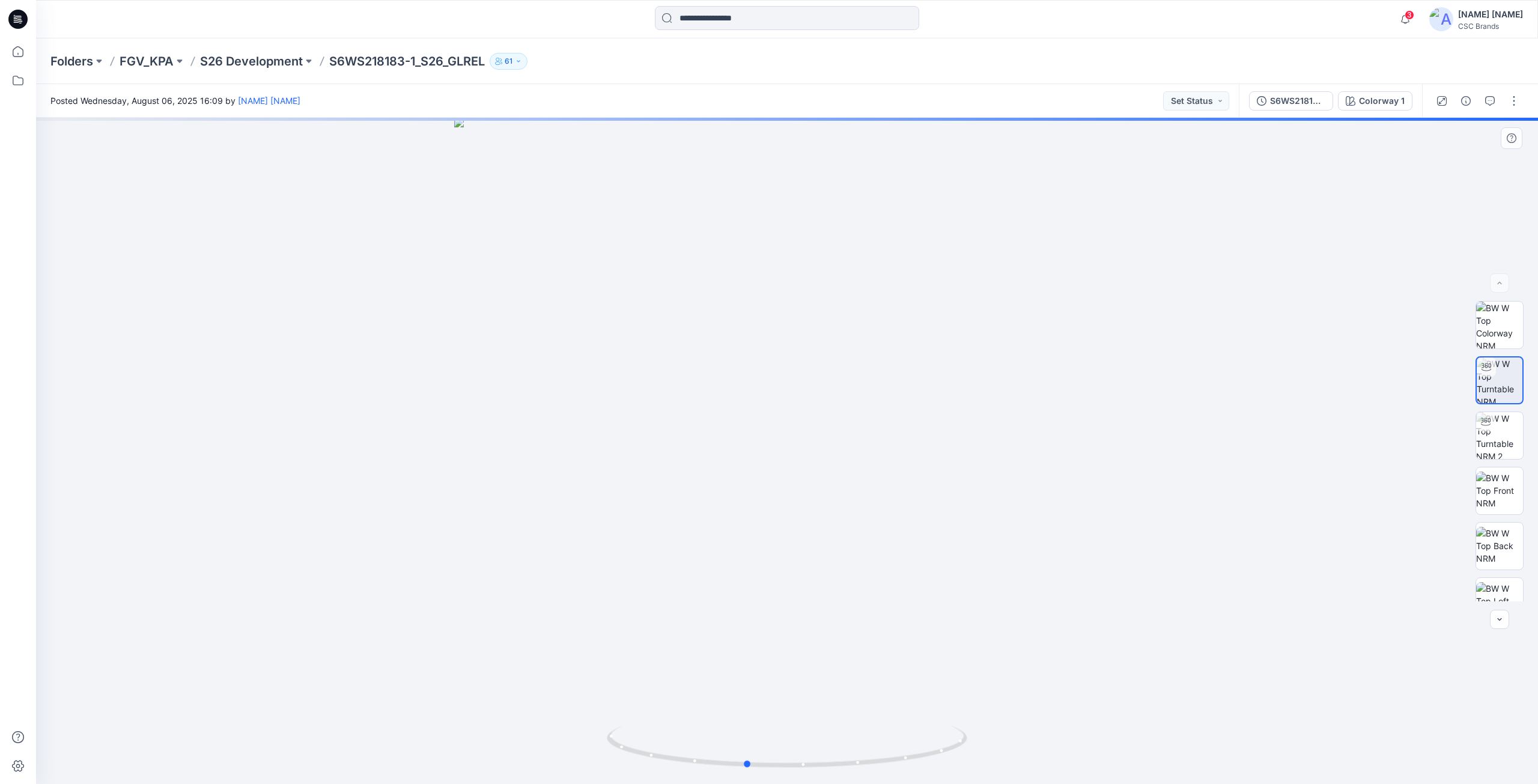 drag, startPoint x: 808, startPoint y: 768, endPoint x: 902, endPoint y: 774, distance: 94.1913 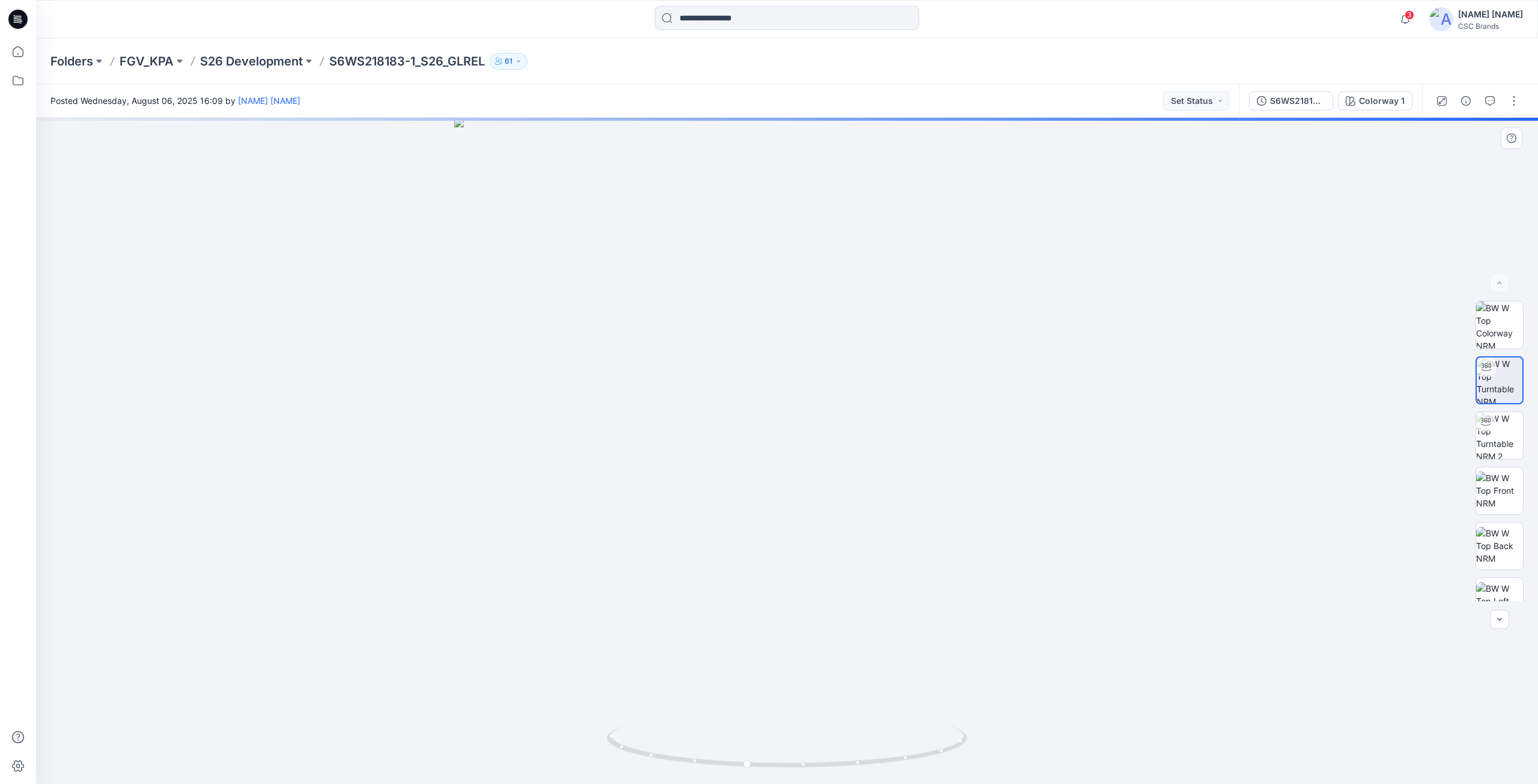 click at bounding box center (1500, 451) 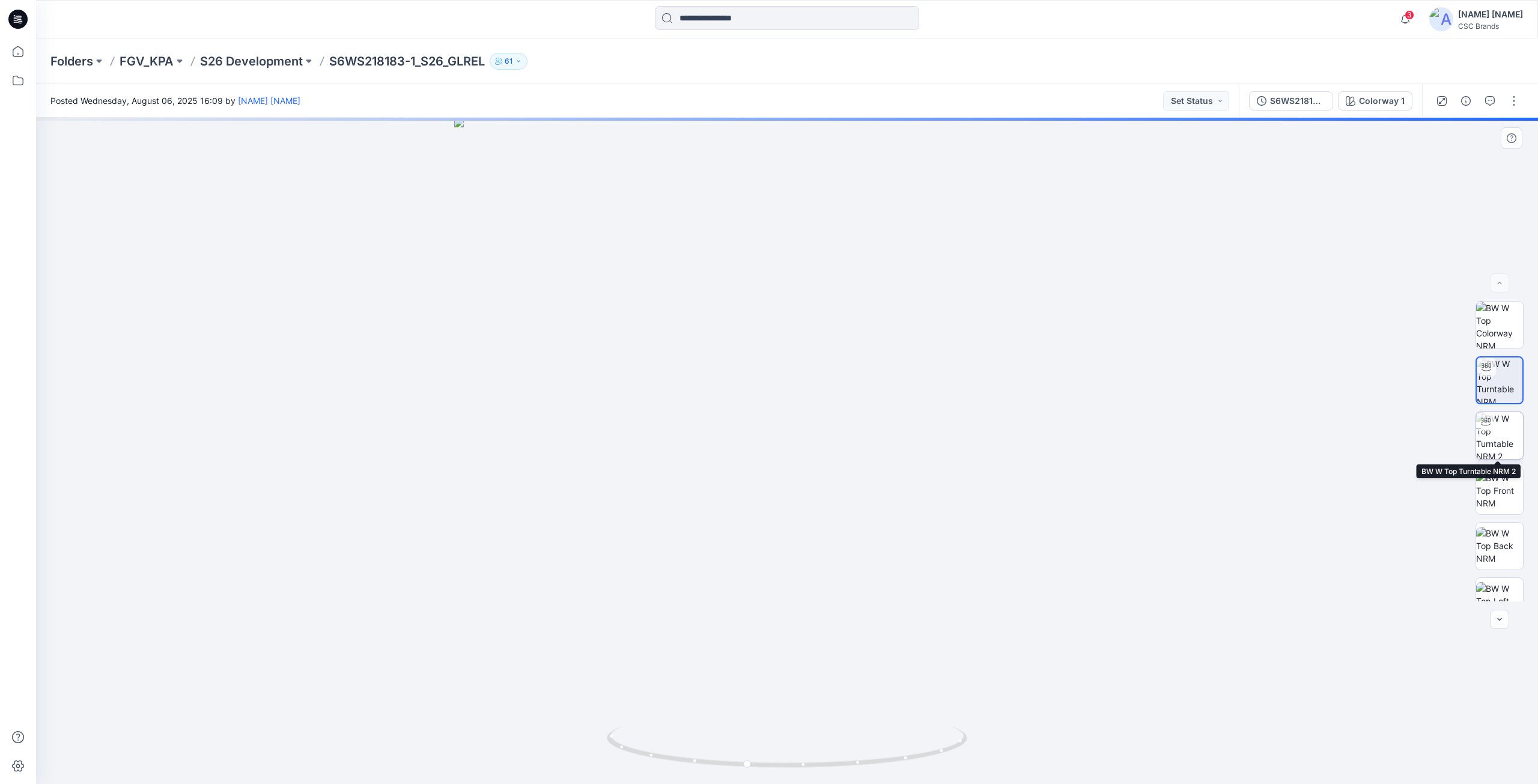 click at bounding box center [1500, 436] 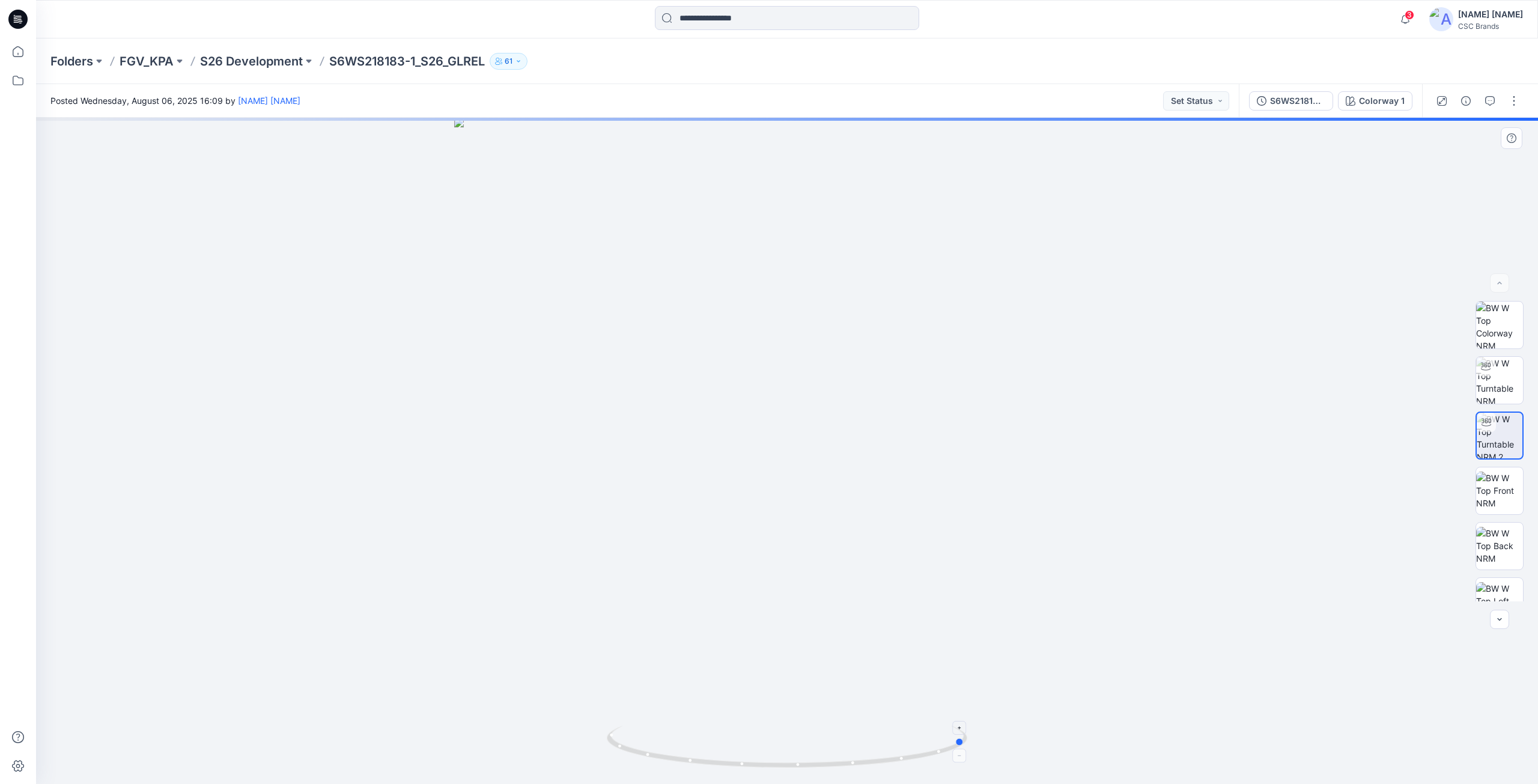 drag, startPoint x: 929, startPoint y: 755, endPoint x: 763, endPoint y: 758, distance: 166.02711 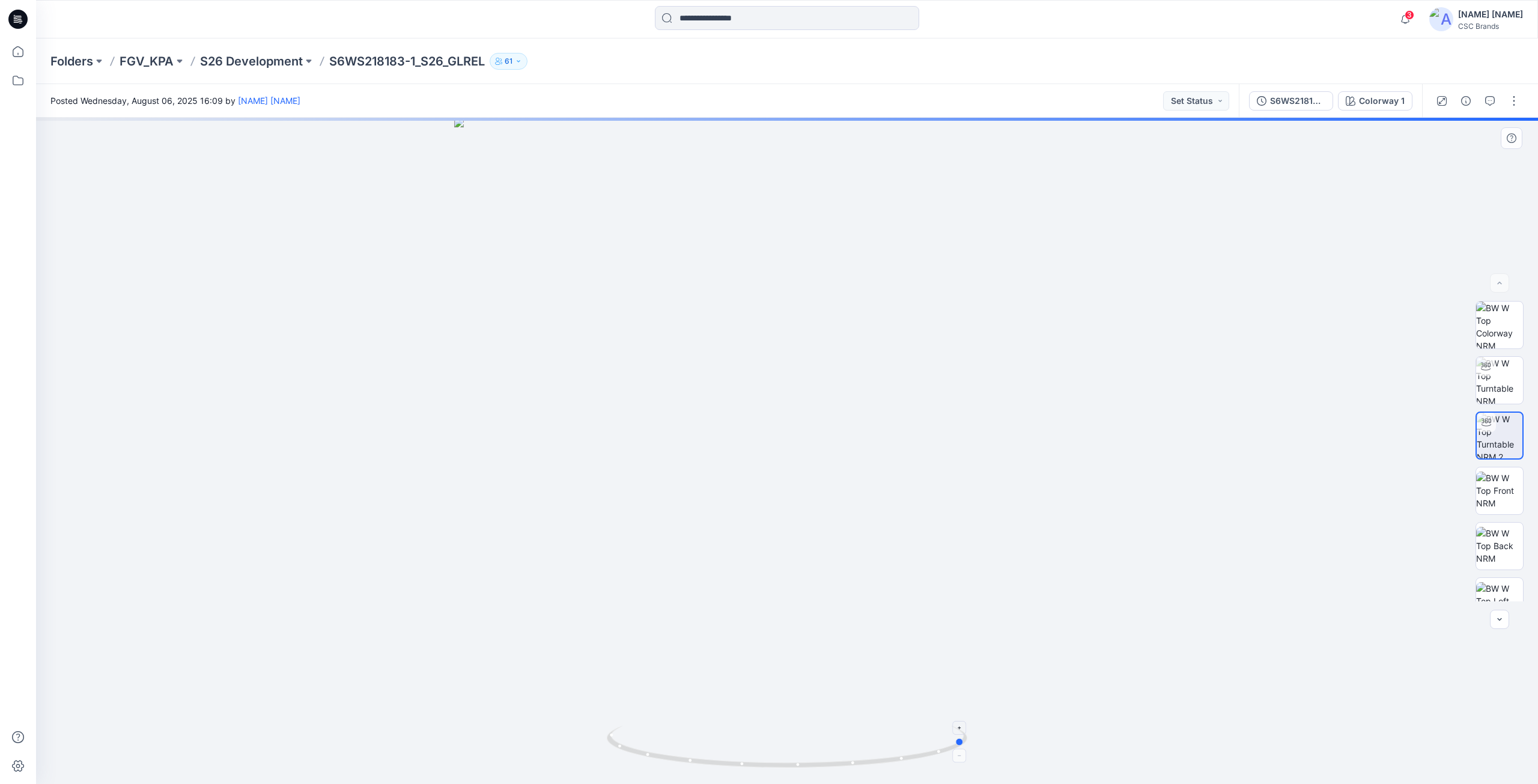 click 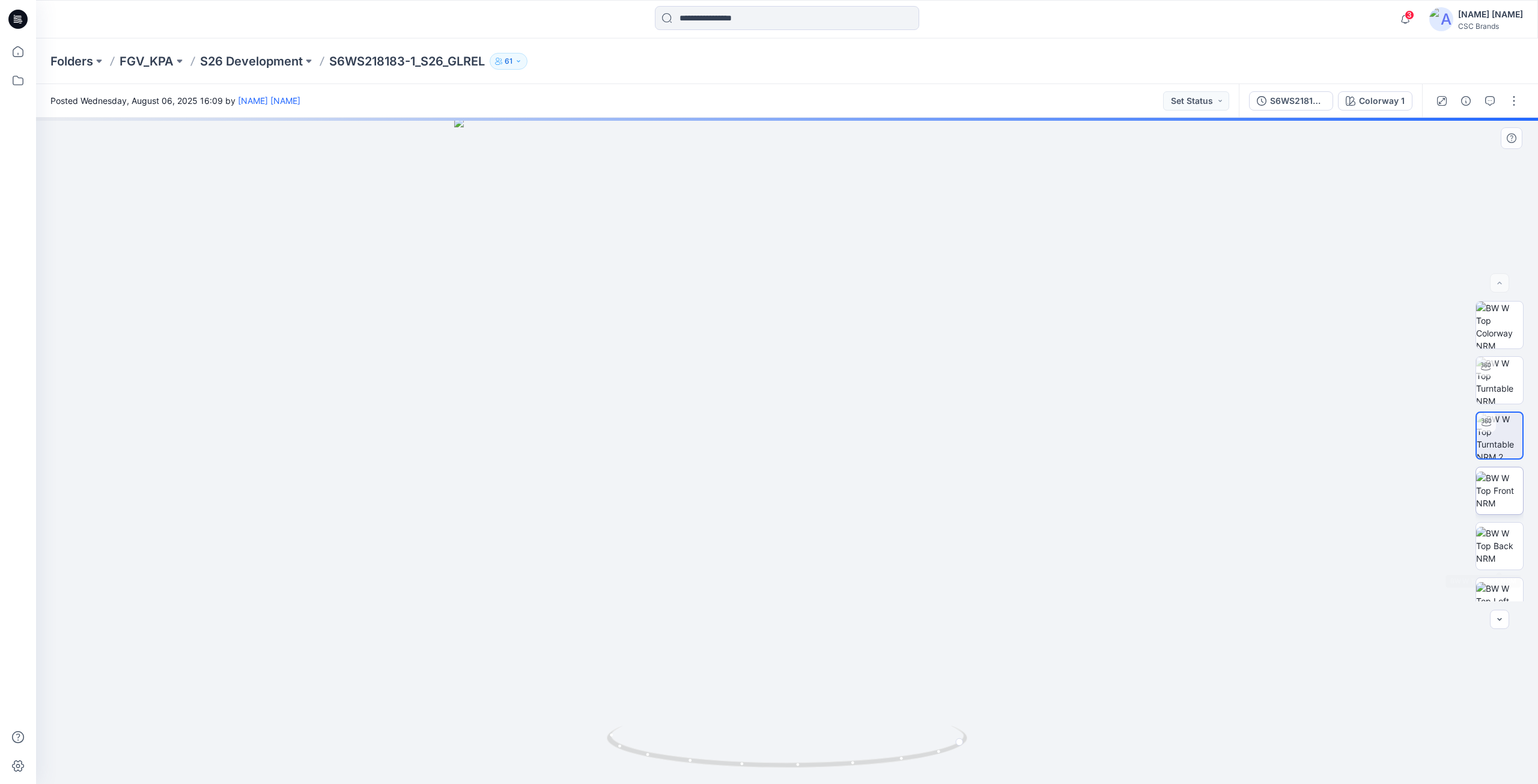 click at bounding box center (1500, 490) 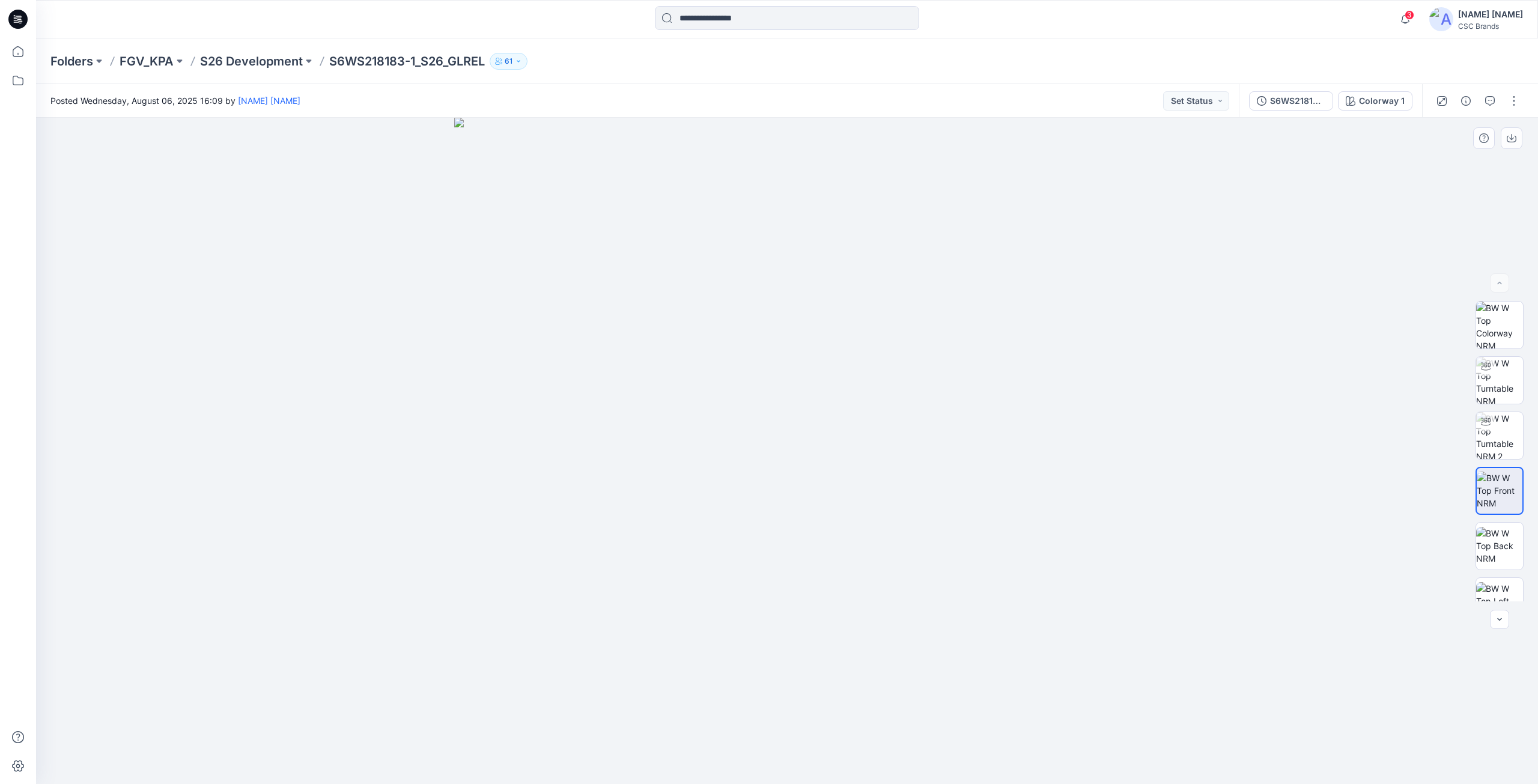 drag, startPoint x: 878, startPoint y: 722, endPoint x: 865, endPoint y: 719, distance: 13.341664 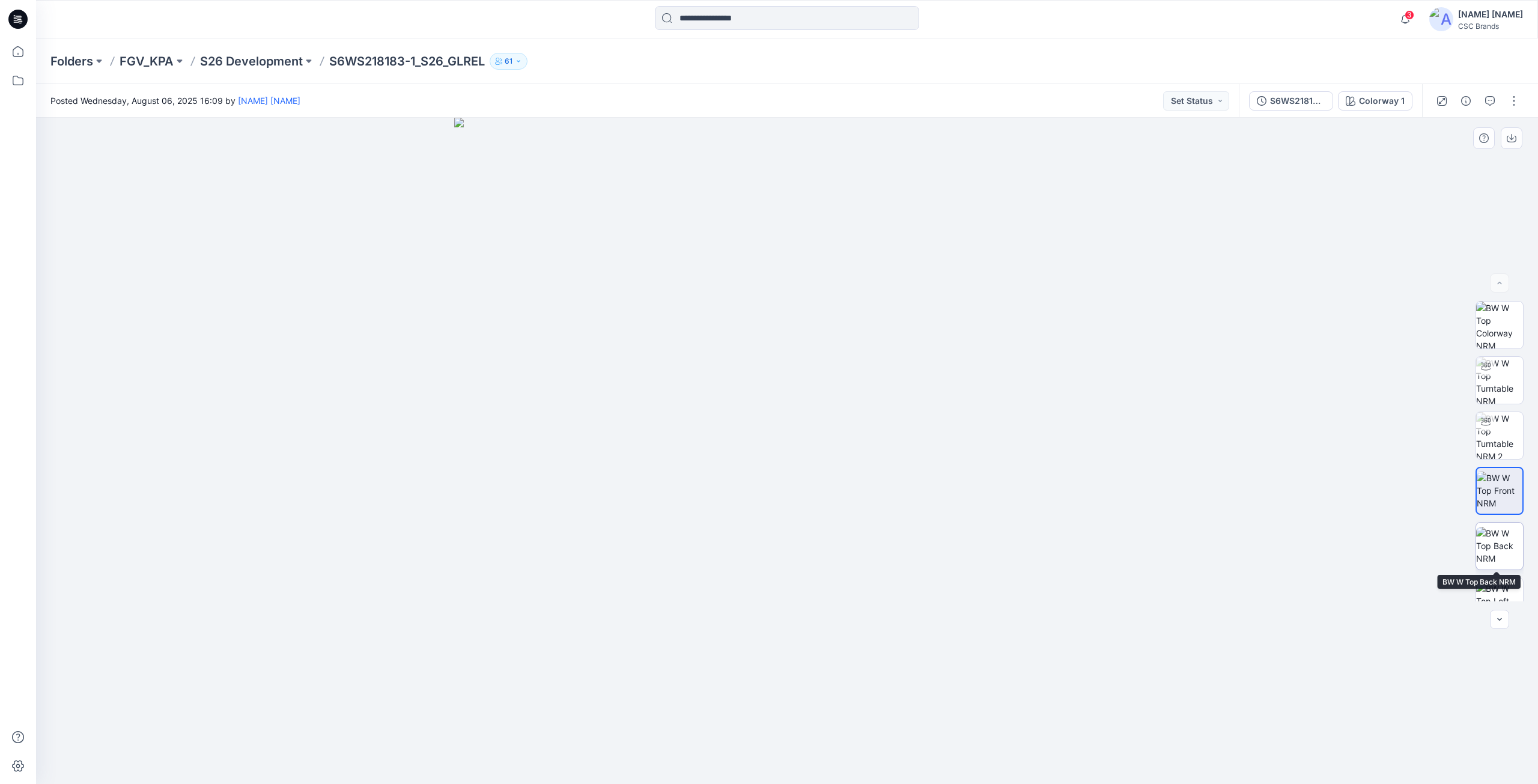 click at bounding box center [1500, 545] 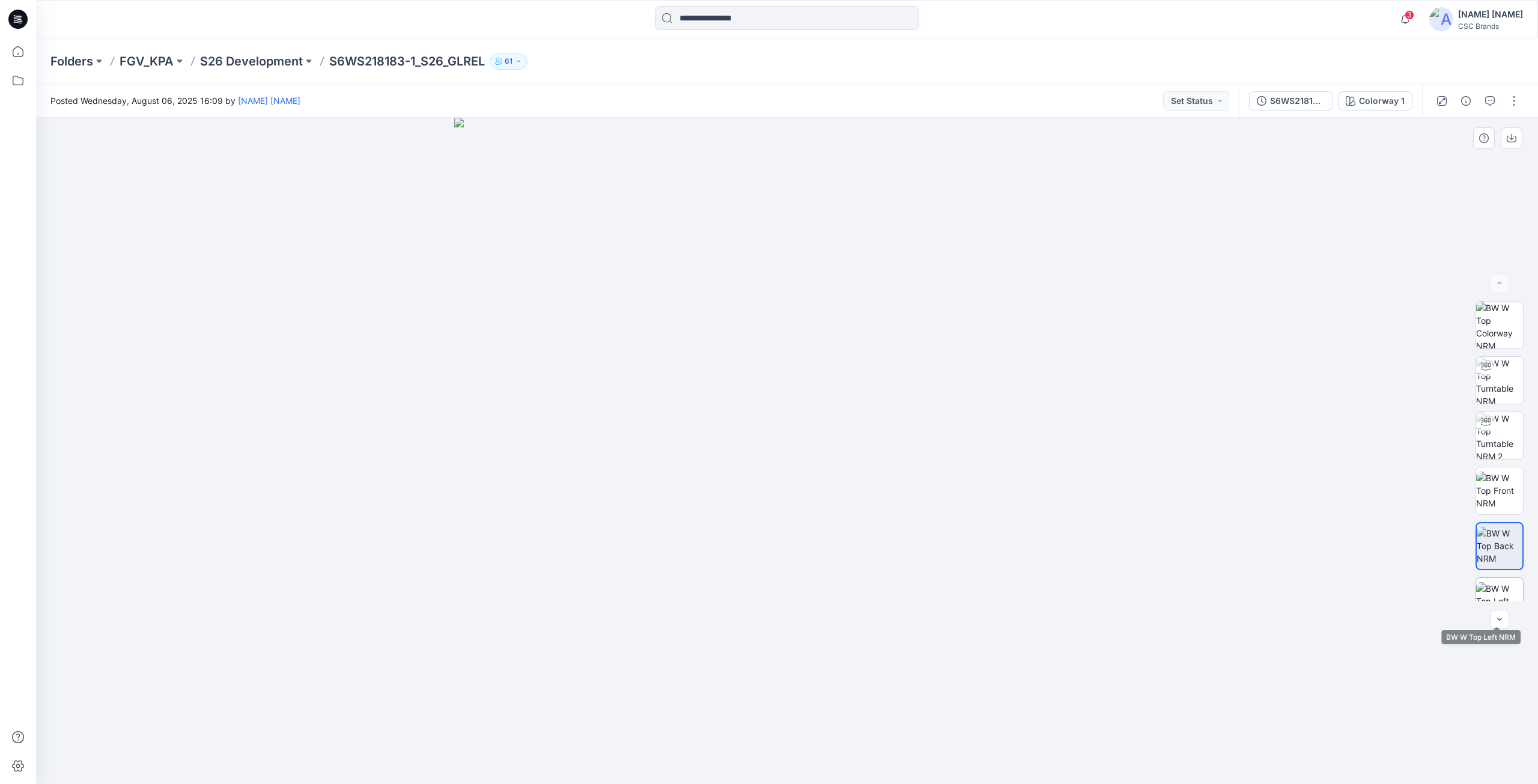 click at bounding box center [1500, 601] 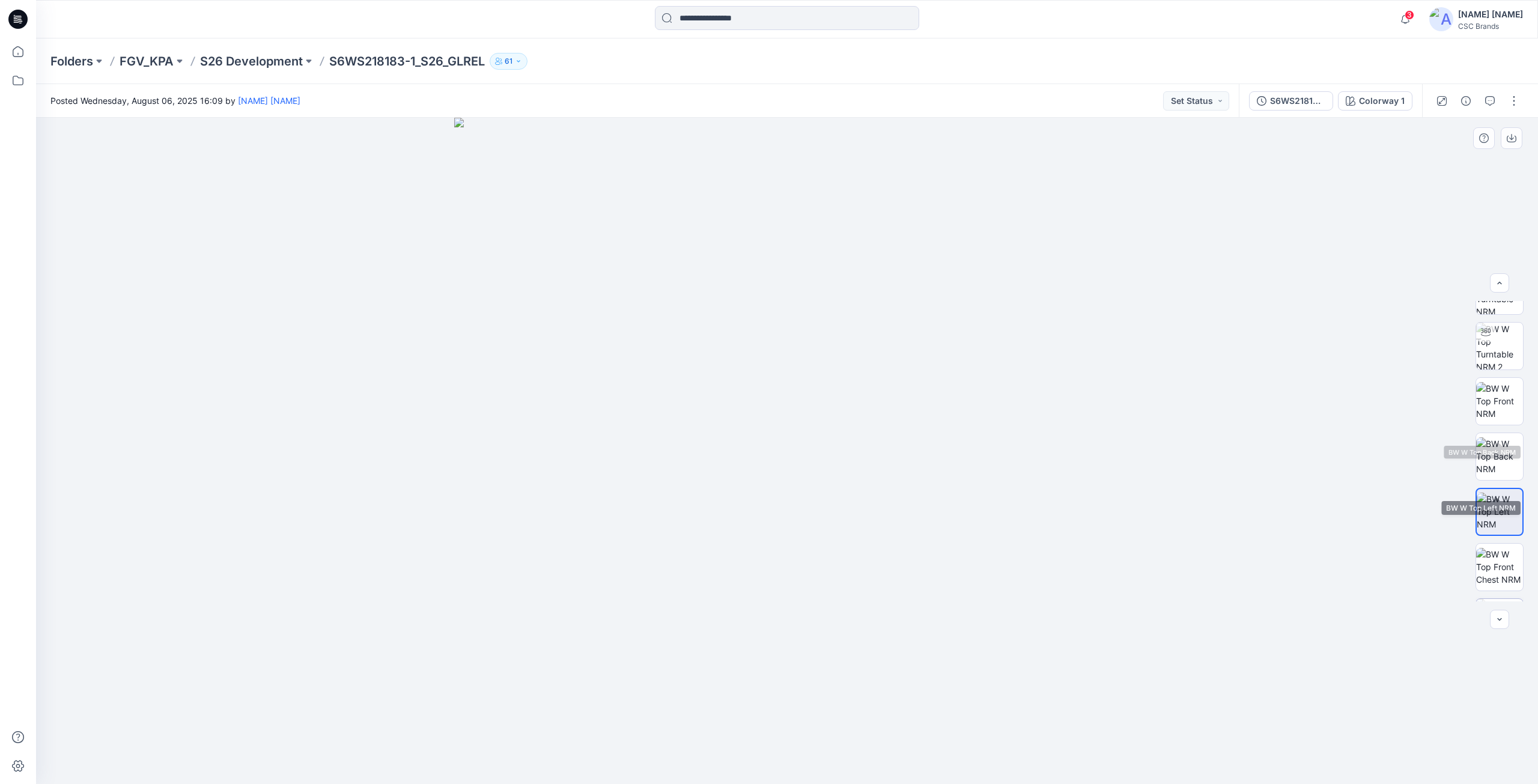 scroll, scrollTop: 135, scrollLeft: 0, axis: vertical 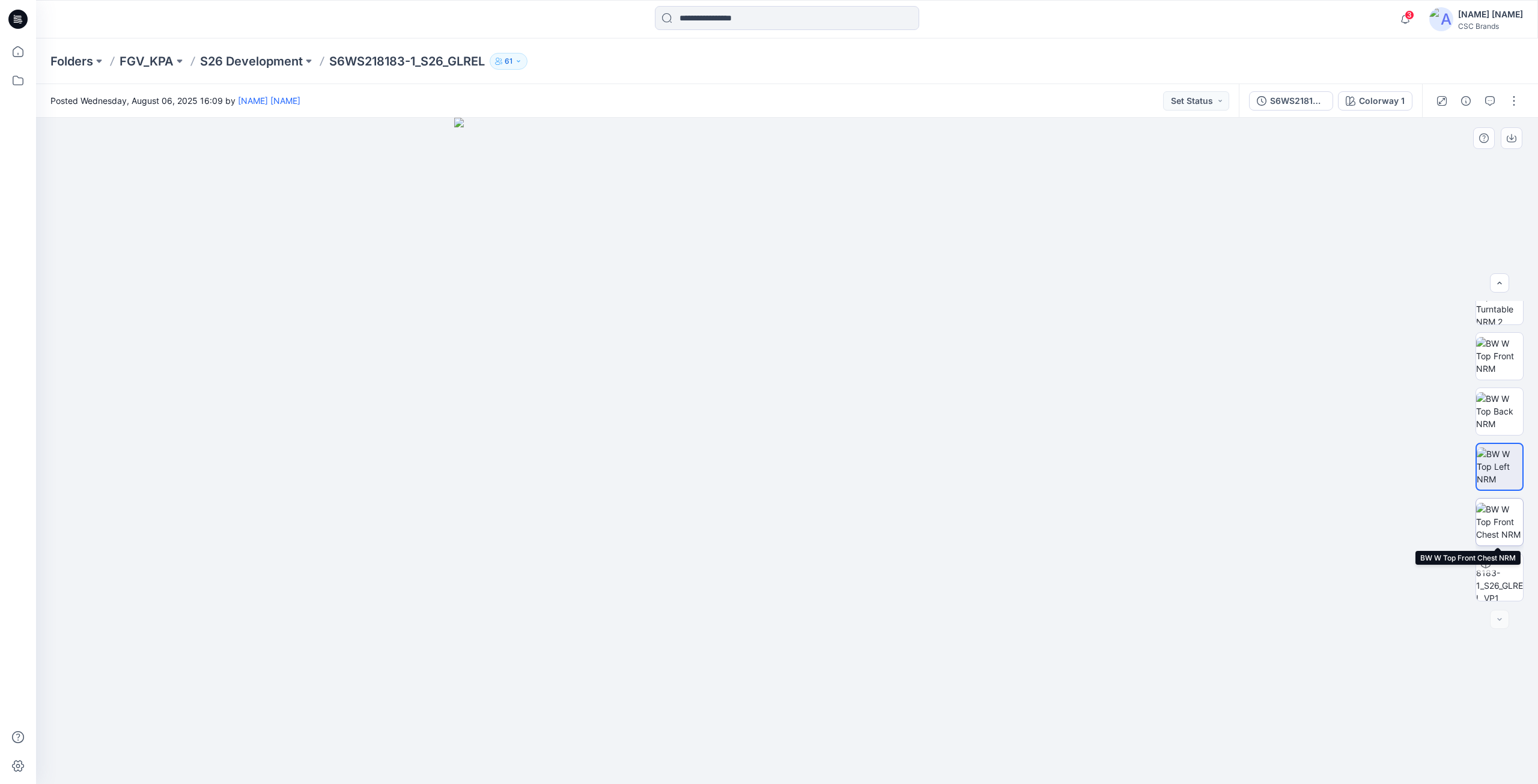 click at bounding box center [1500, 521] 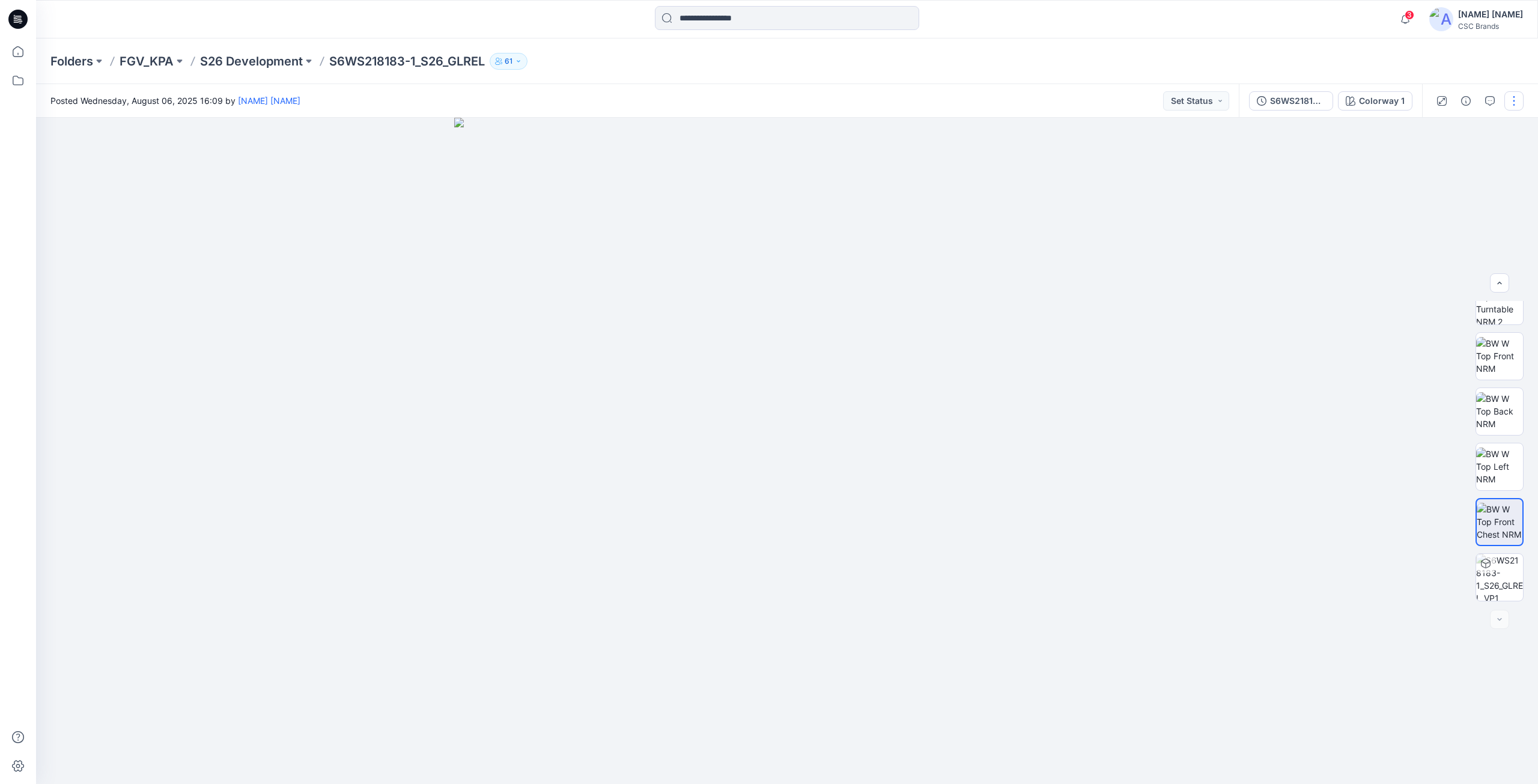 click at bounding box center (1514, 101) 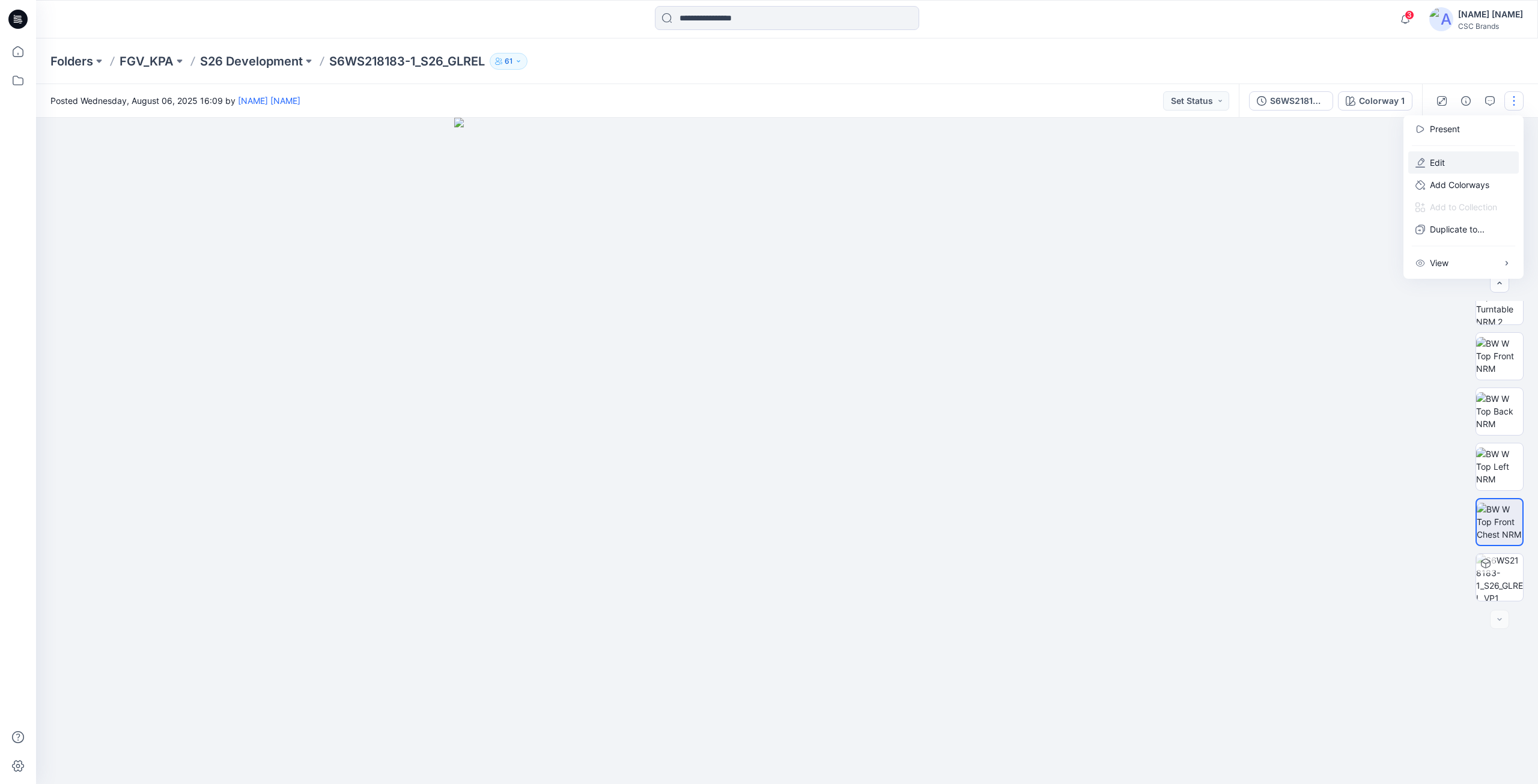 click on "Edit" at bounding box center (1464, 162) 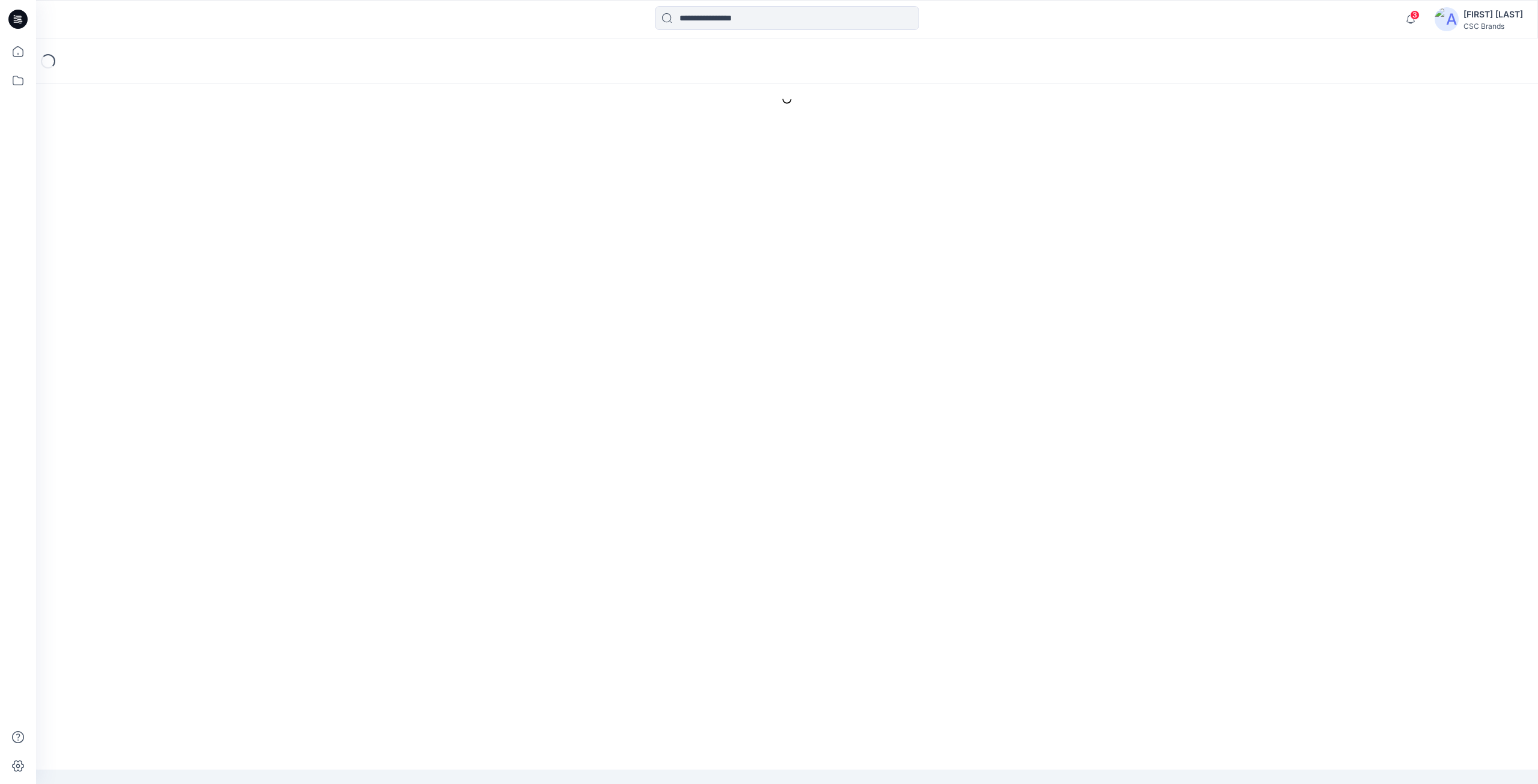 scroll, scrollTop: 0, scrollLeft: 0, axis: both 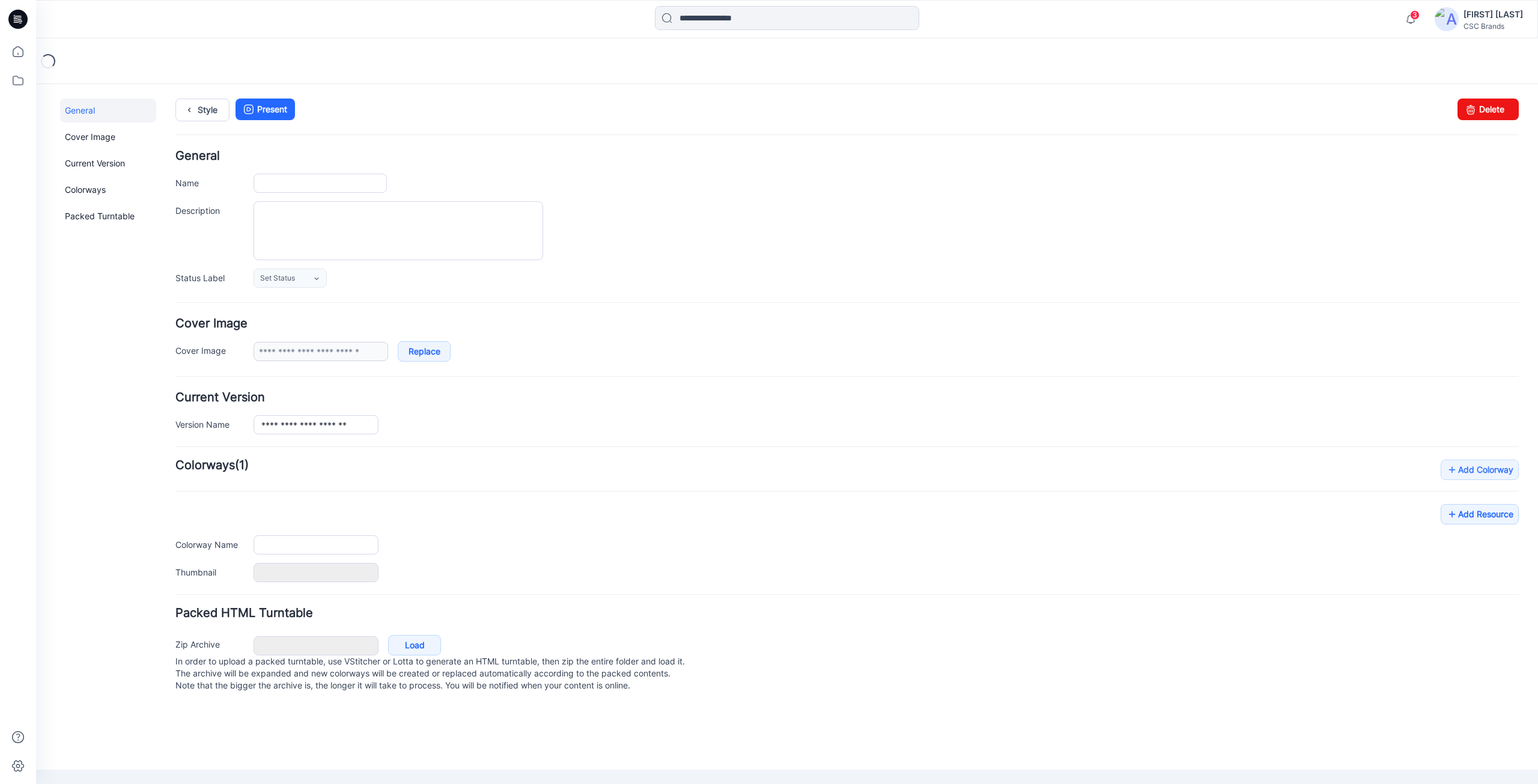type on "**********" 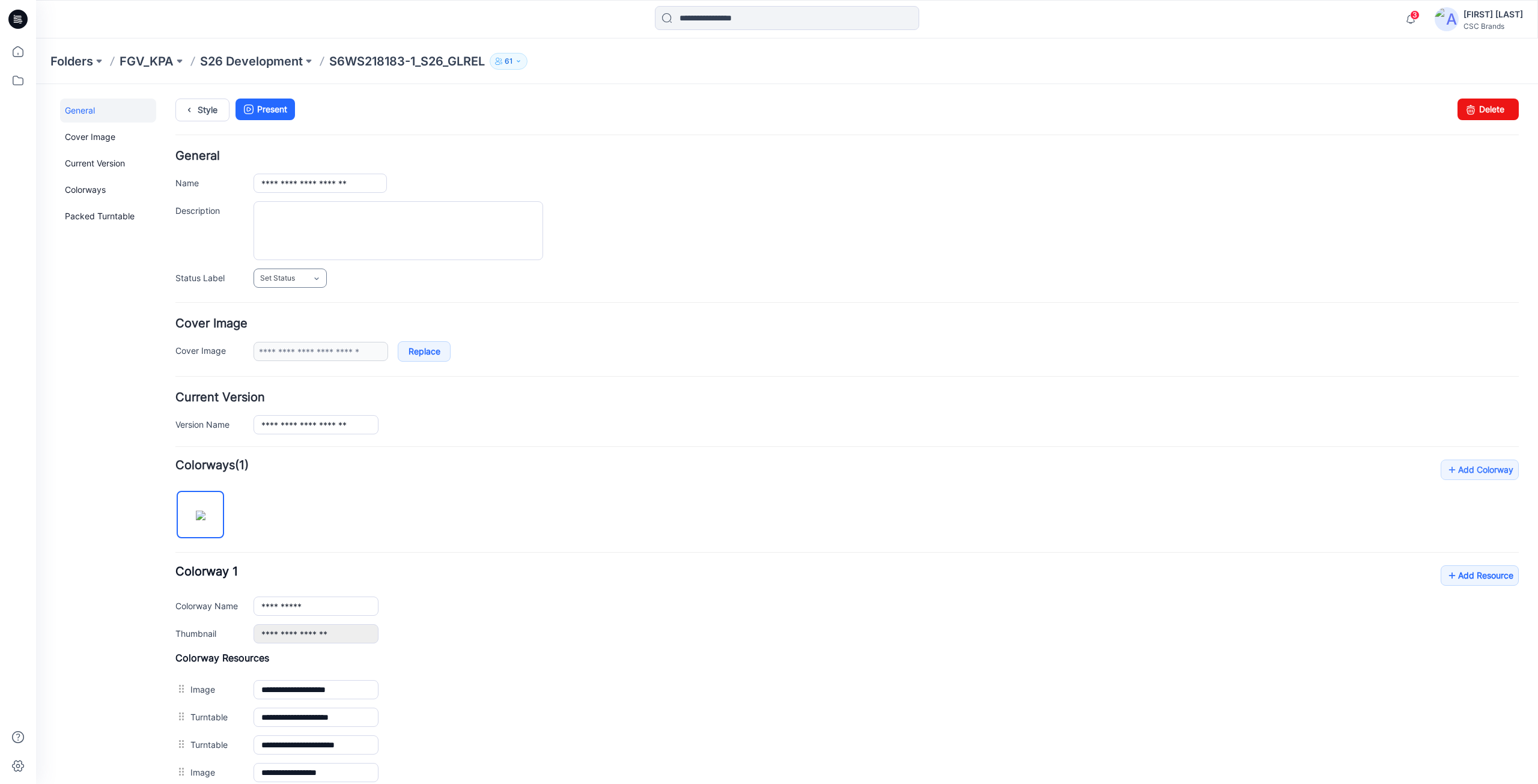 click on "Set Status" at bounding box center [290, 278] 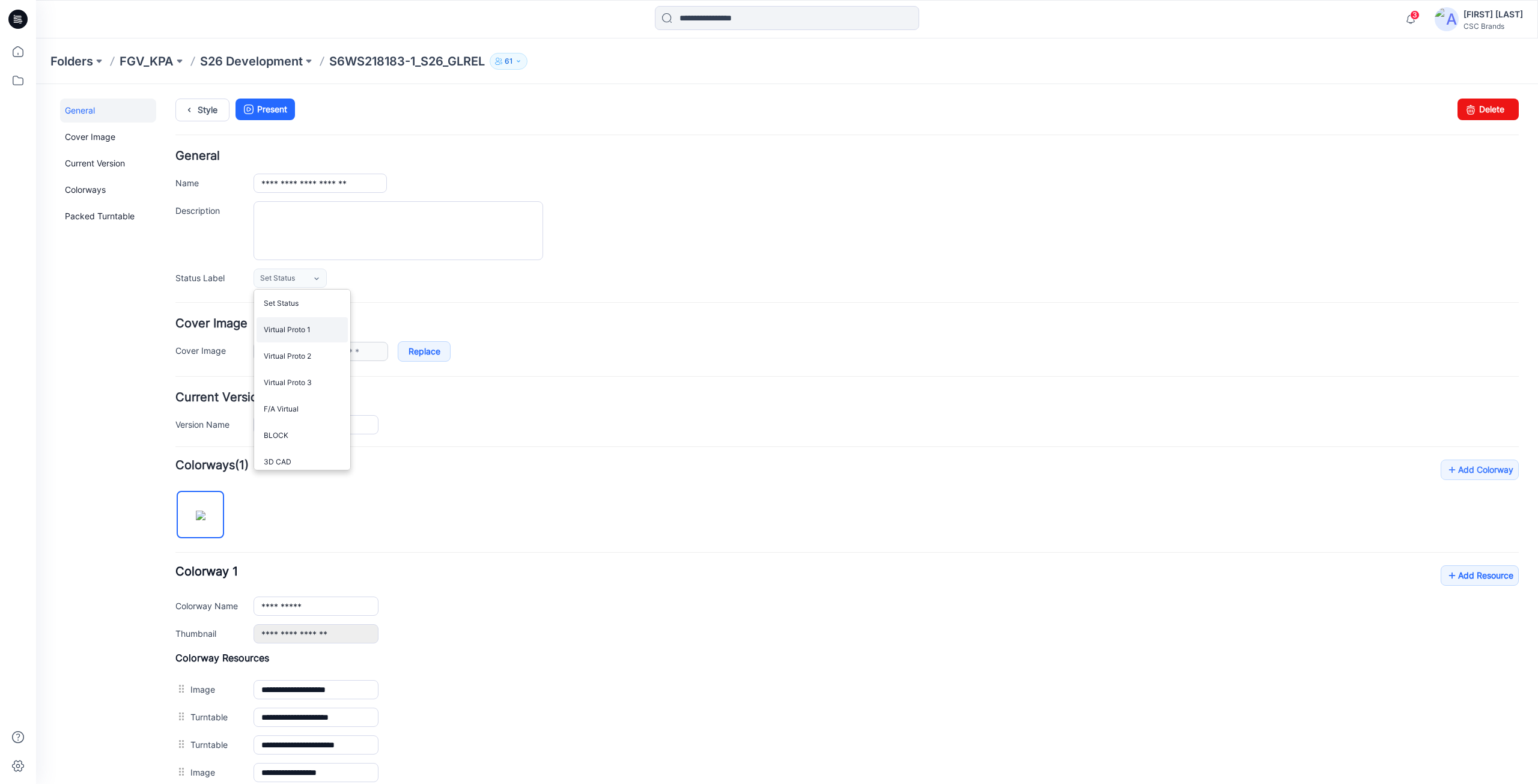 click on "Virtual Proto 1" at bounding box center (302, 330) 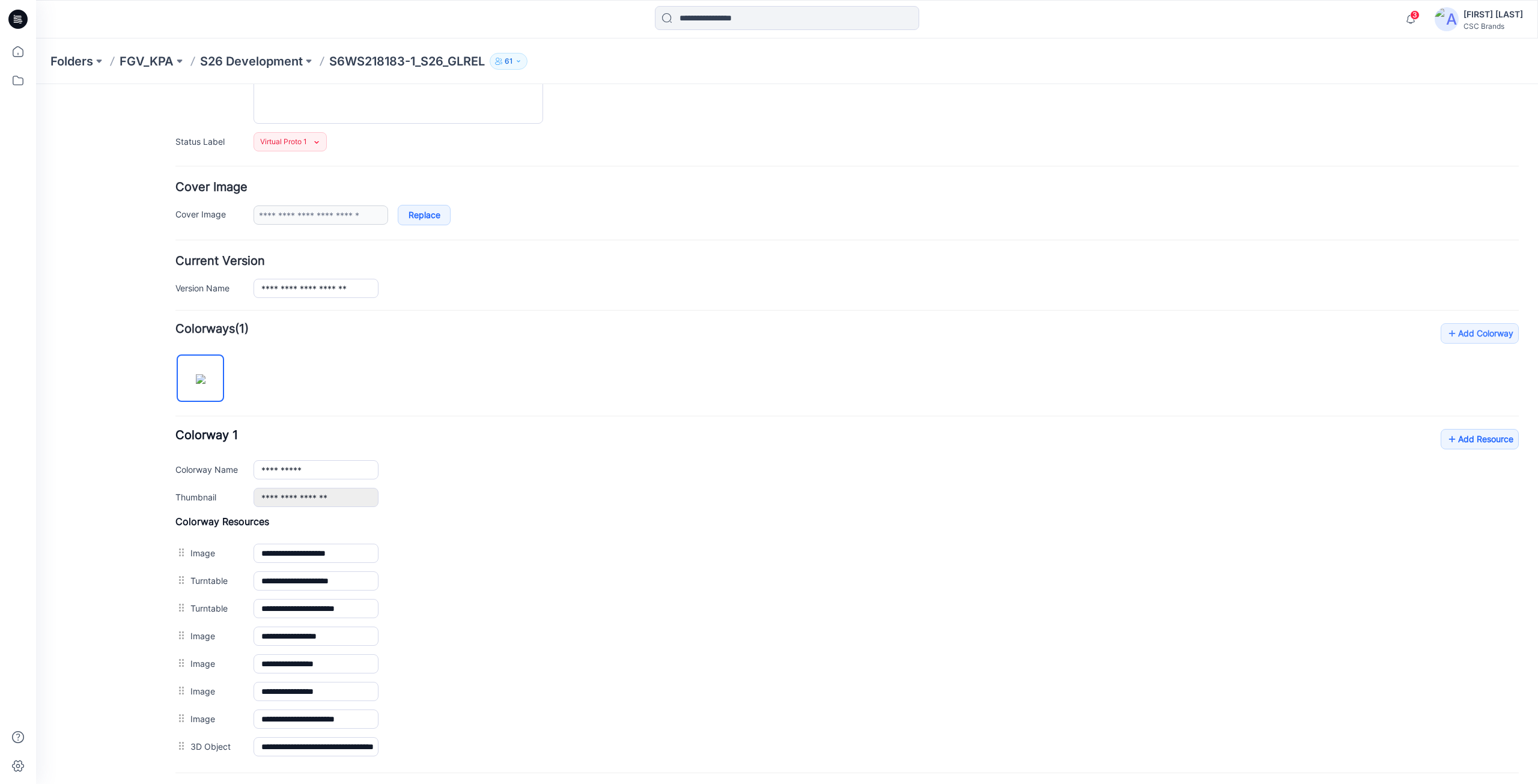 scroll, scrollTop: 0, scrollLeft: 0, axis: both 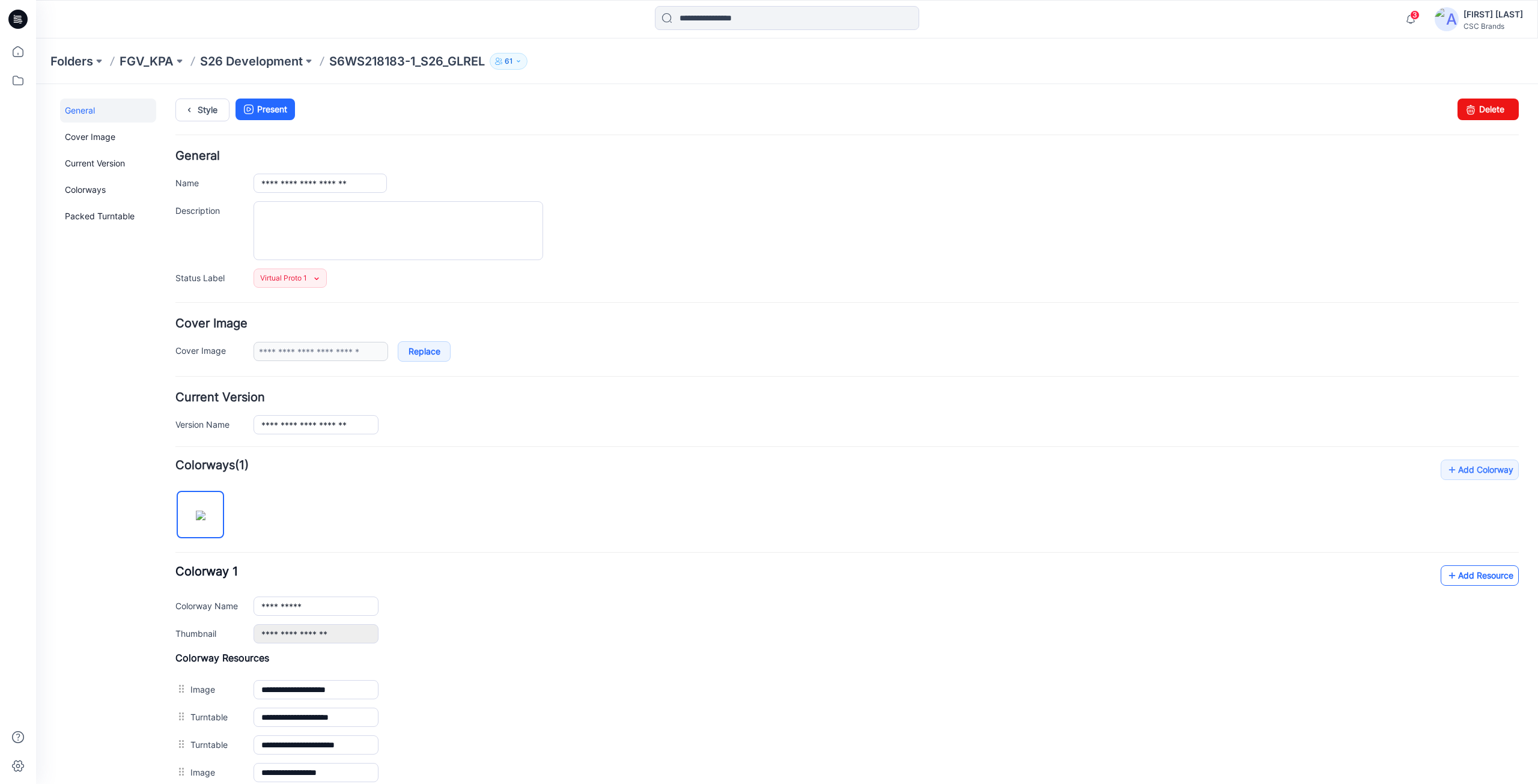 click on "Add Resource" at bounding box center [1480, 576] 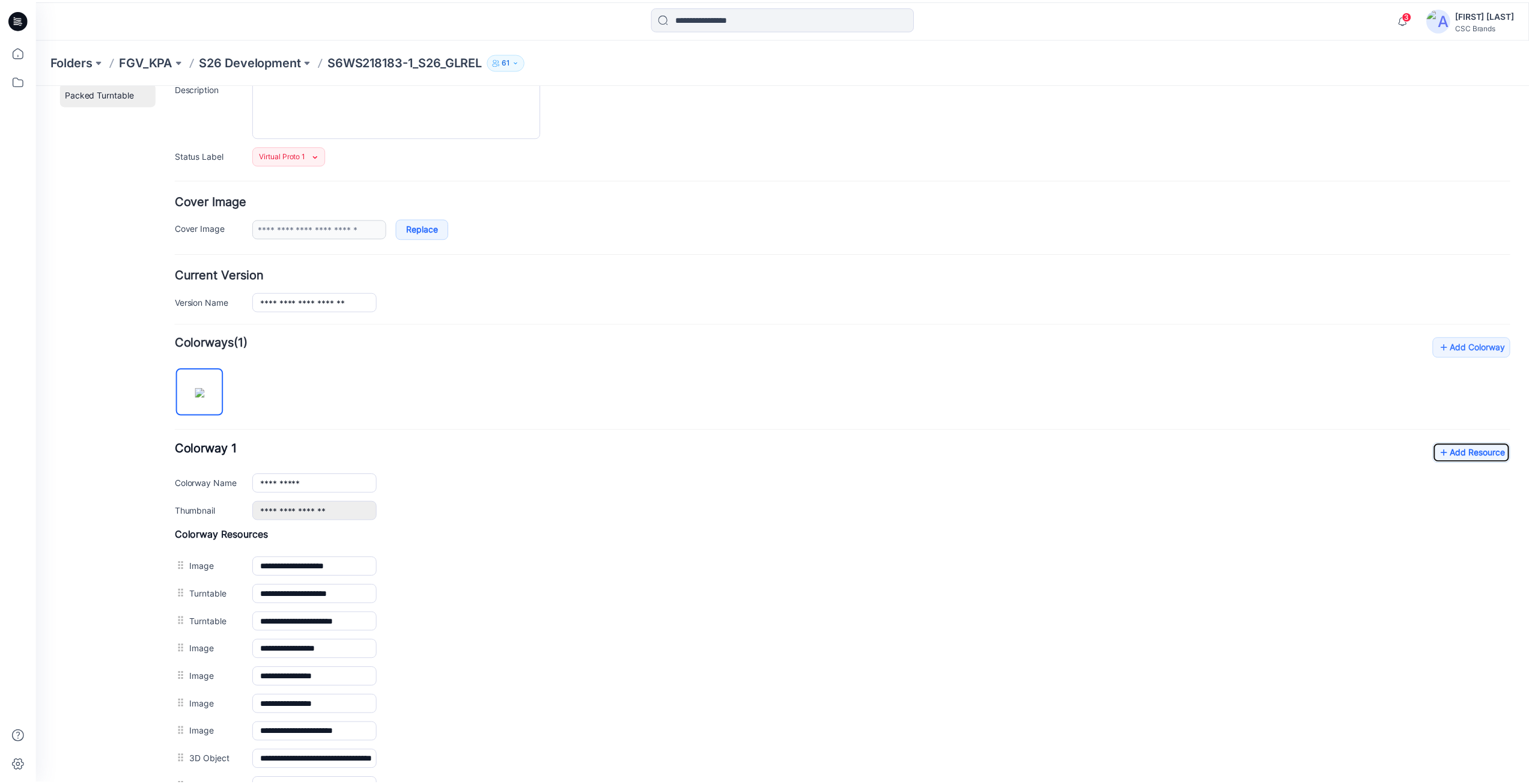 scroll, scrollTop: 0, scrollLeft: 0, axis: both 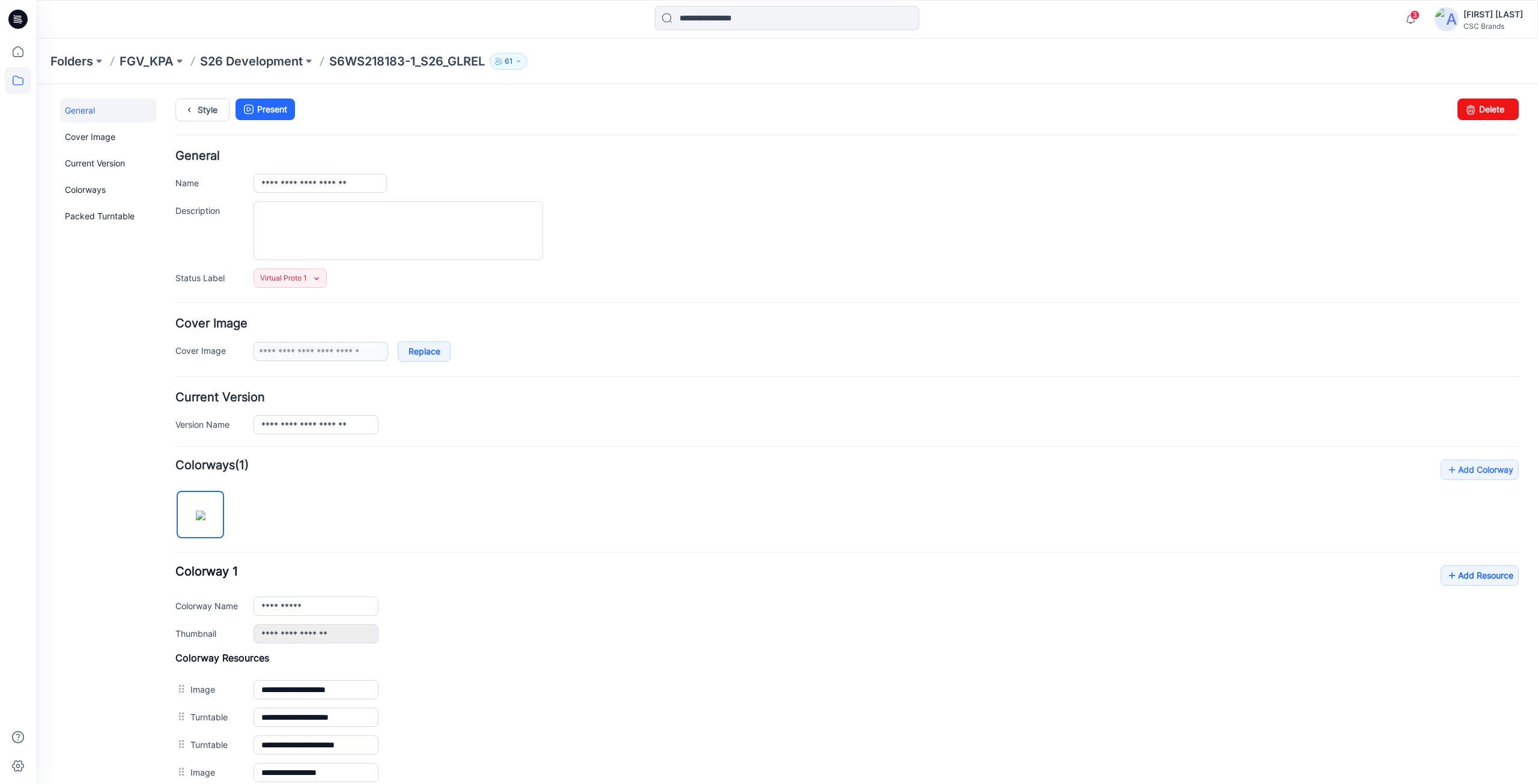 click 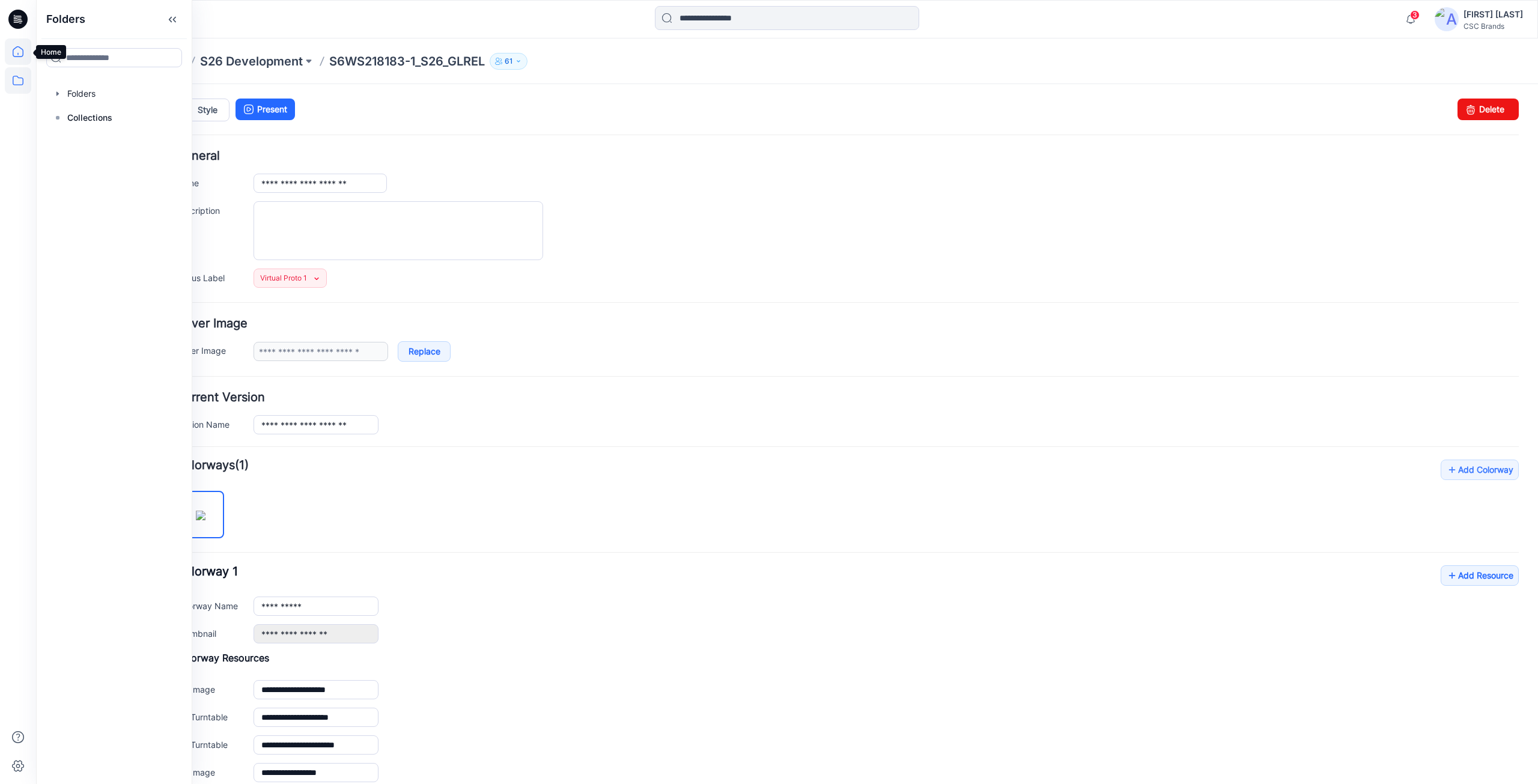 click 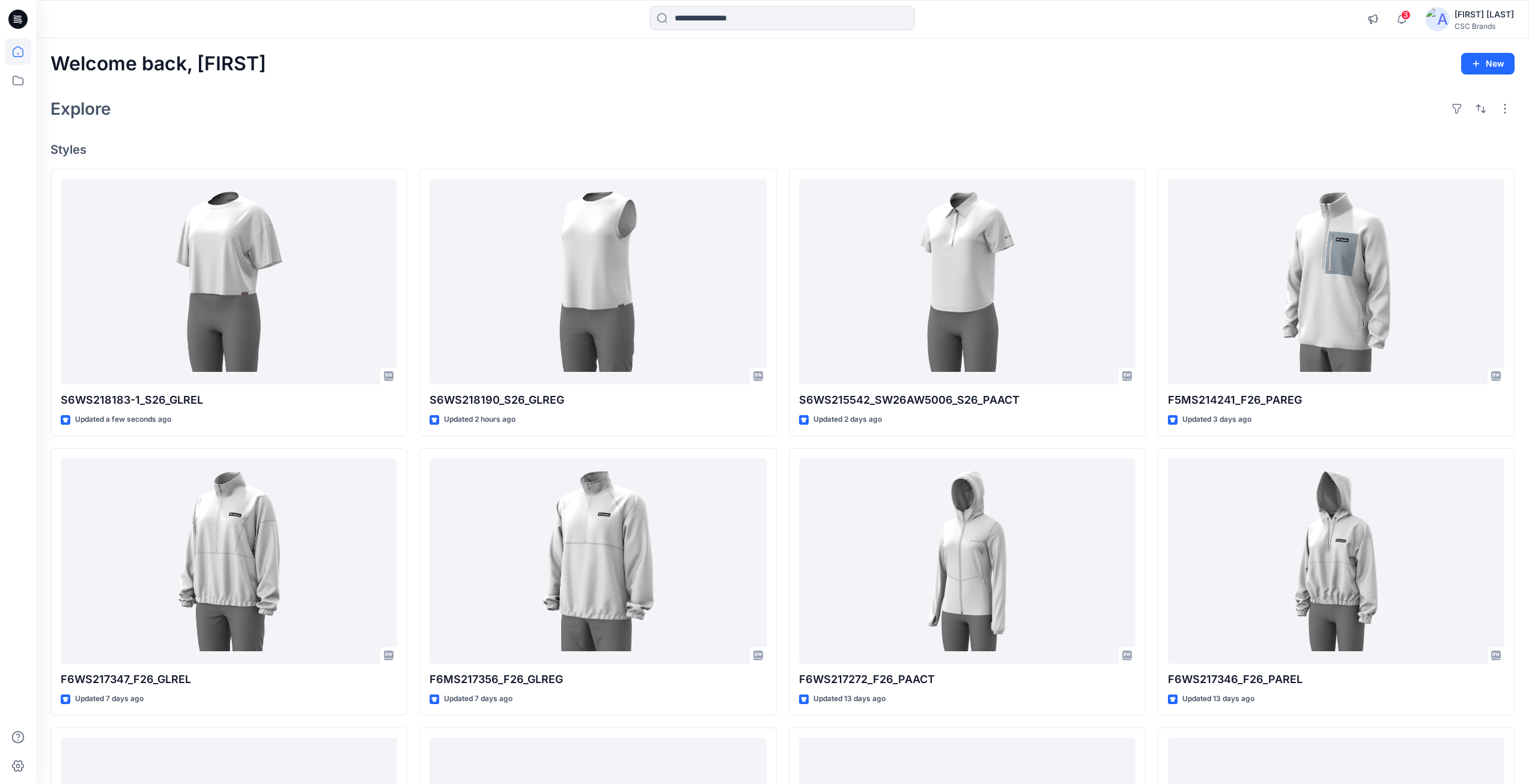 click on "Welcome back, Mijan New Explore Styles S6WS218183-1_S26_GLREL Updated a few seconds ago F6WS217347_F26_GLREL Updated 7 days ago S6WS217112_S26_GLACT Updated 14 days ago S6WS218190_S26_GLREG Updated 2 hours ago F6MS217356_F26_GLREG Updated 7 days ago S6WS217111_S26_GLACT Updated 15 days ago S6WS215542_SW26AW5006_S26_PAACT Updated 2 days ago F6WS217272_F26_PAACT Updated 13 days ago F6WS217609_F26_PAREG Updated 18 days ago F5MS214241_F26_PAREG Updated 3 days ago F6WS217346_F26_PAREL Updated 13 days ago F6WS217254_F26_PAREG Updated 23 days ago Loading..." at bounding box center [782, 545] 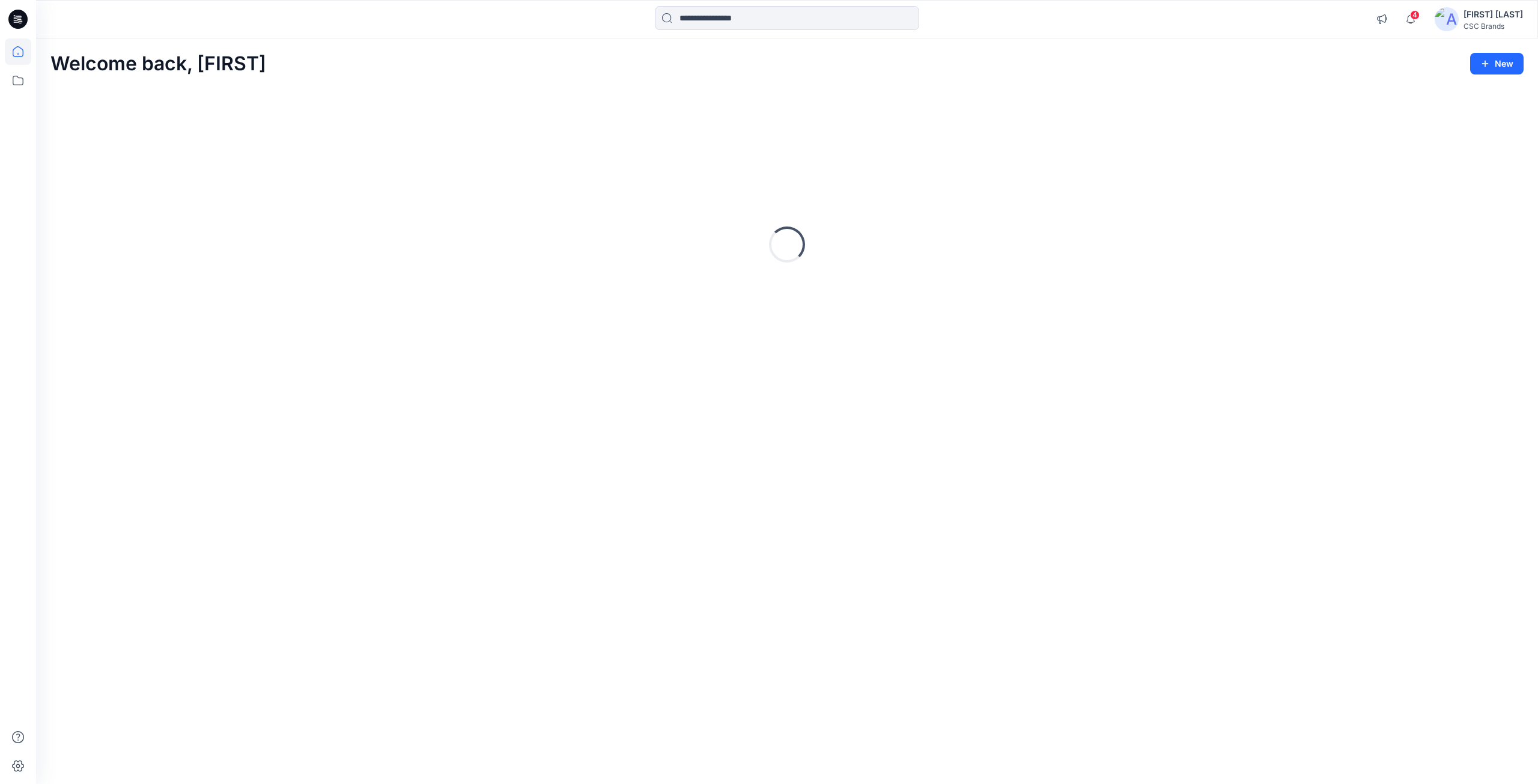scroll, scrollTop: 0, scrollLeft: 0, axis: both 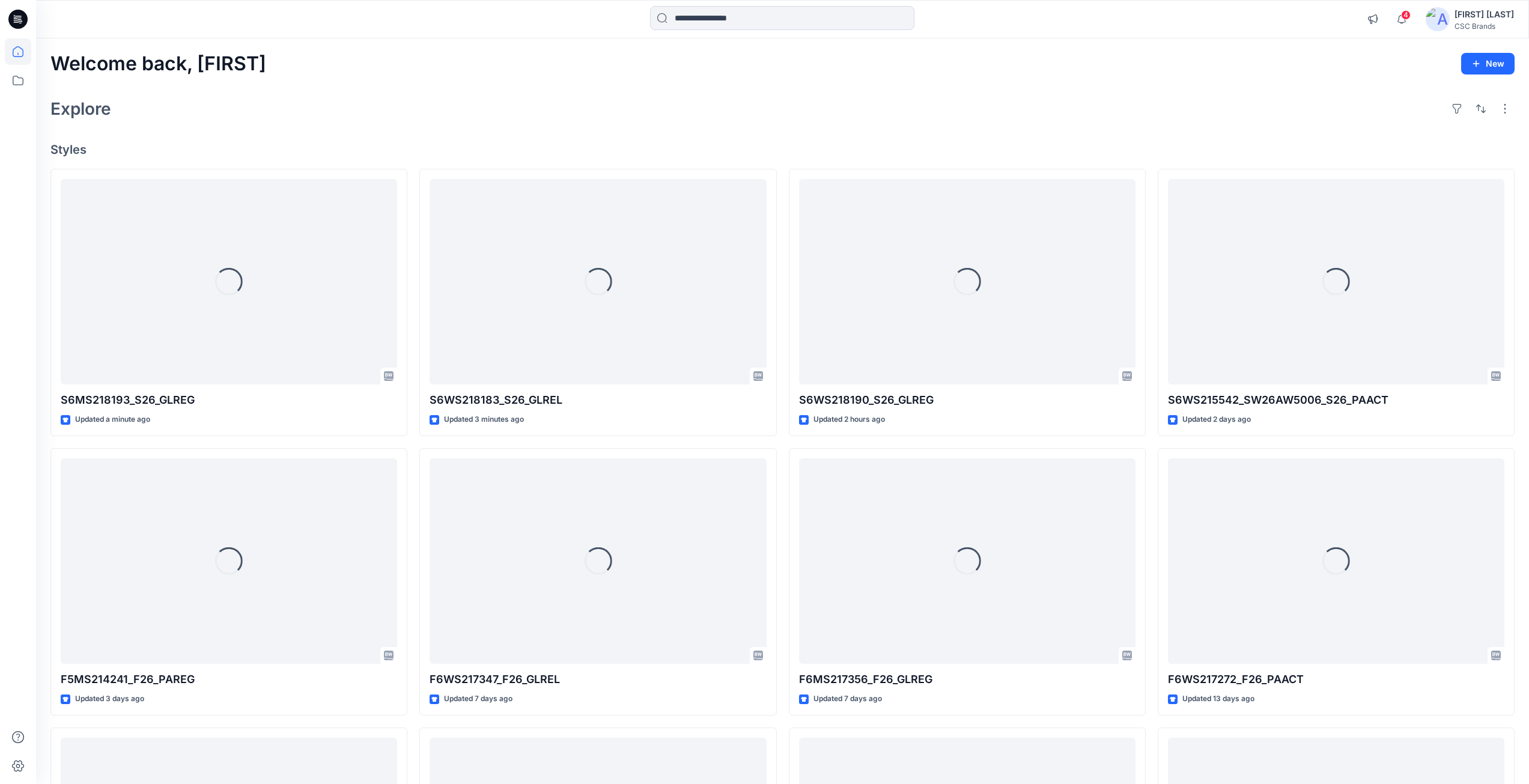 click on "Explore" at bounding box center [782, 109] 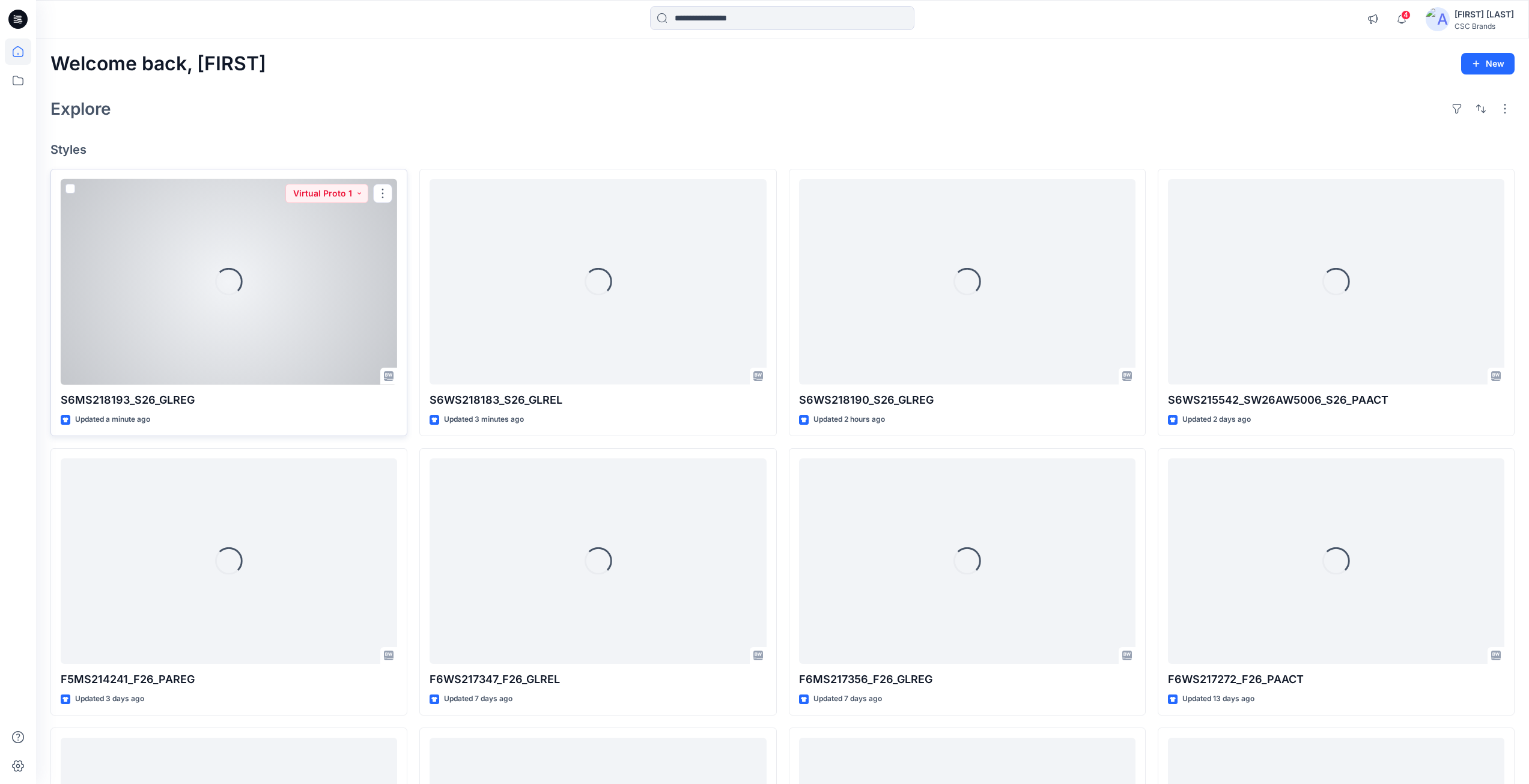 click on "Loading..." at bounding box center (229, 282) 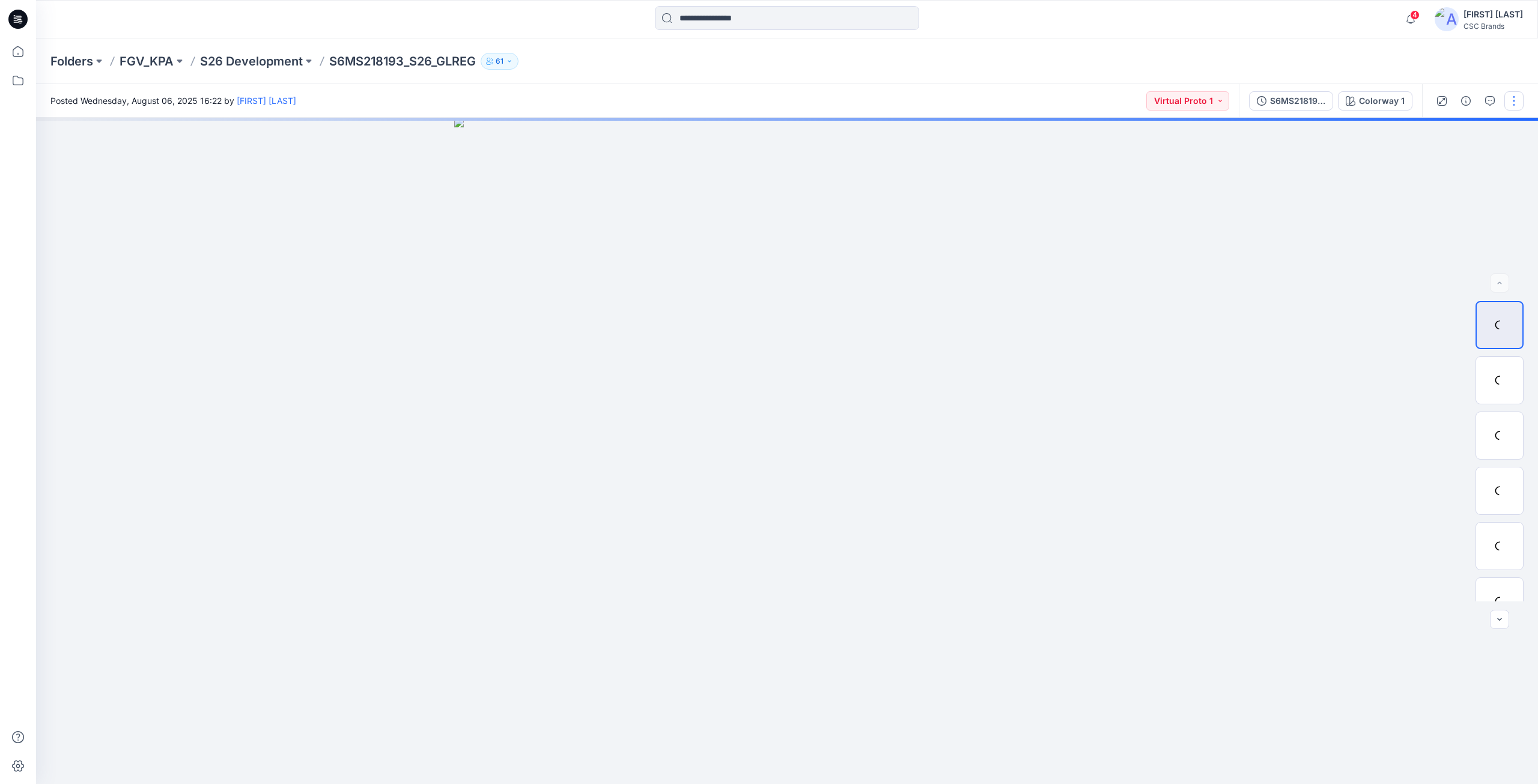 click at bounding box center (1514, 101) 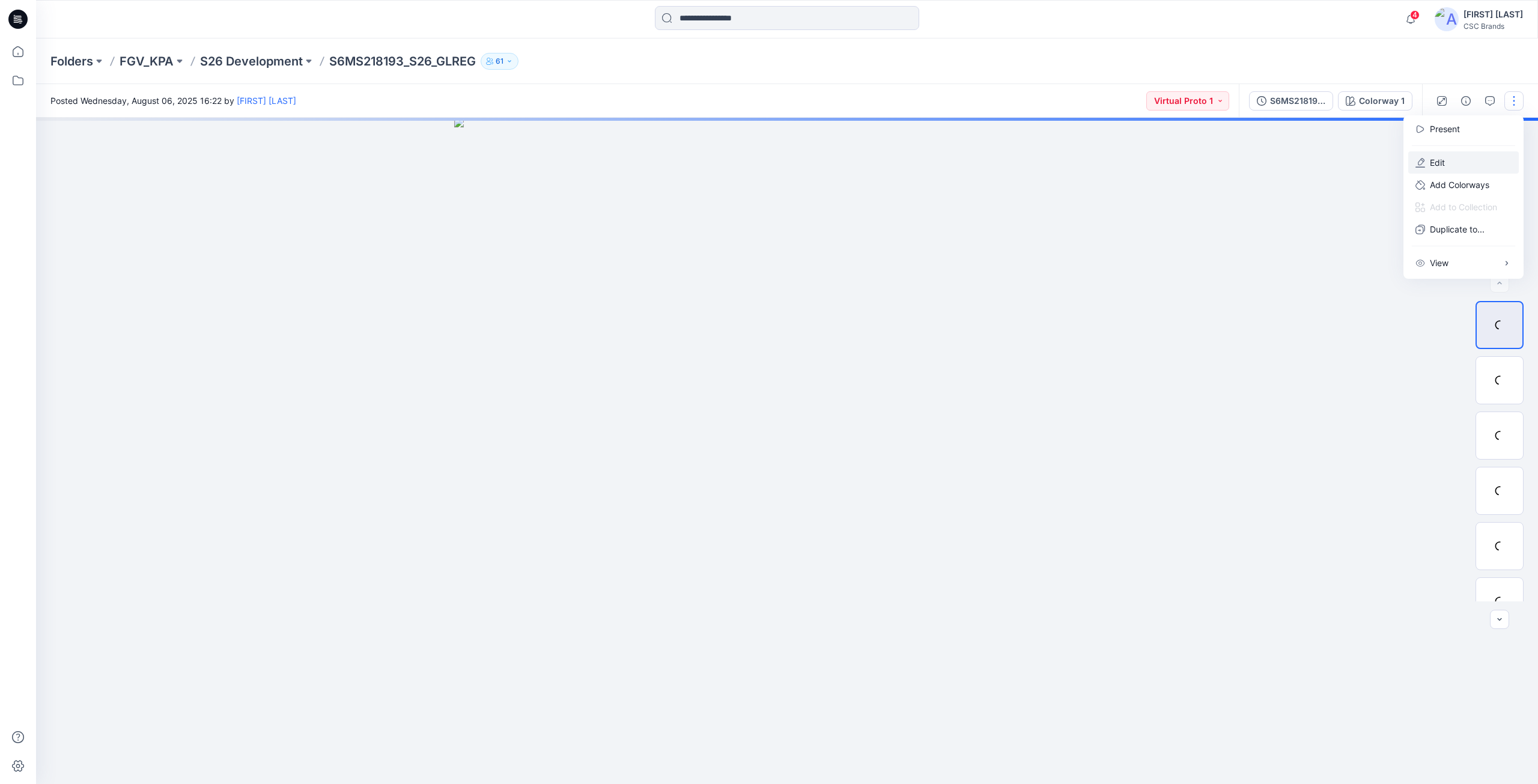 click on "Edit" at bounding box center (1464, 162) 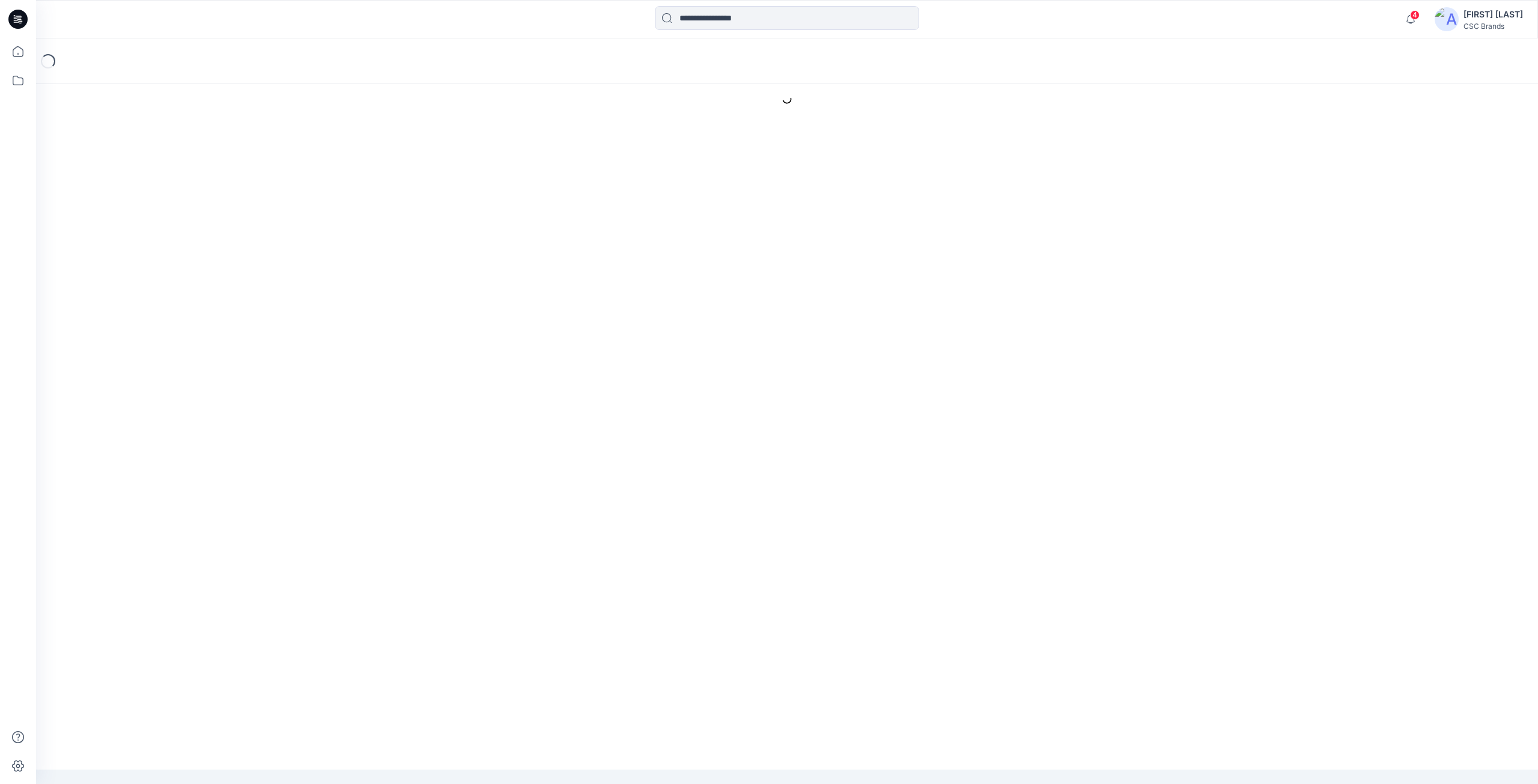 scroll, scrollTop: 0, scrollLeft: 0, axis: both 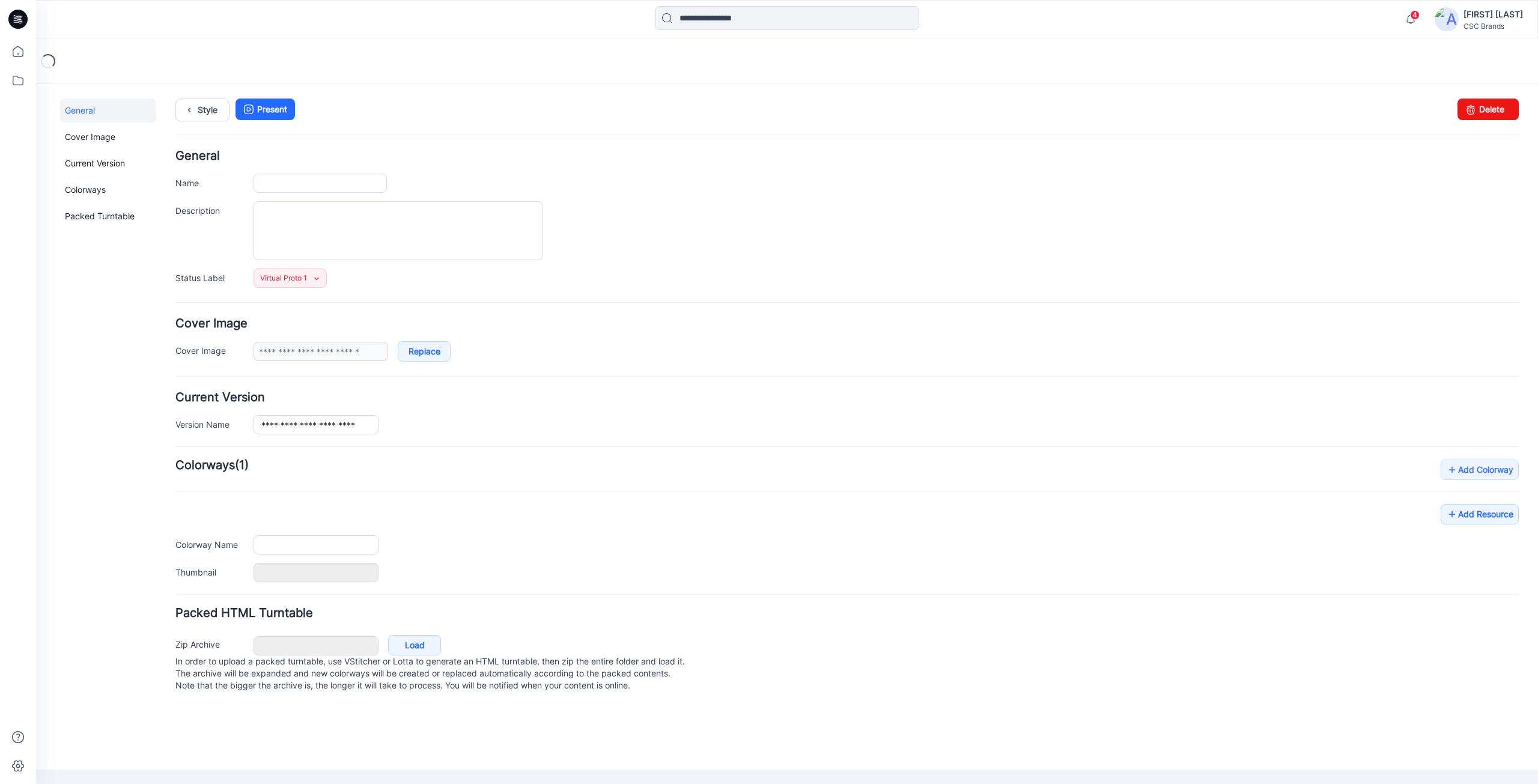 type on "**********" 